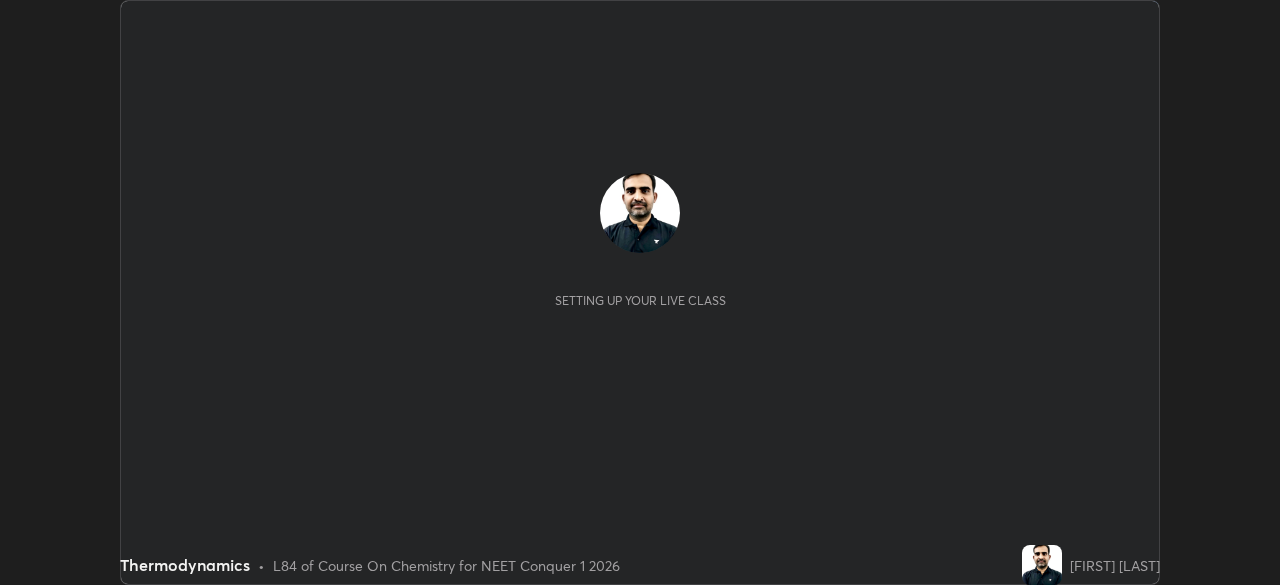 scroll, scrollTop: 0, scrollLeft: 0, axis: both 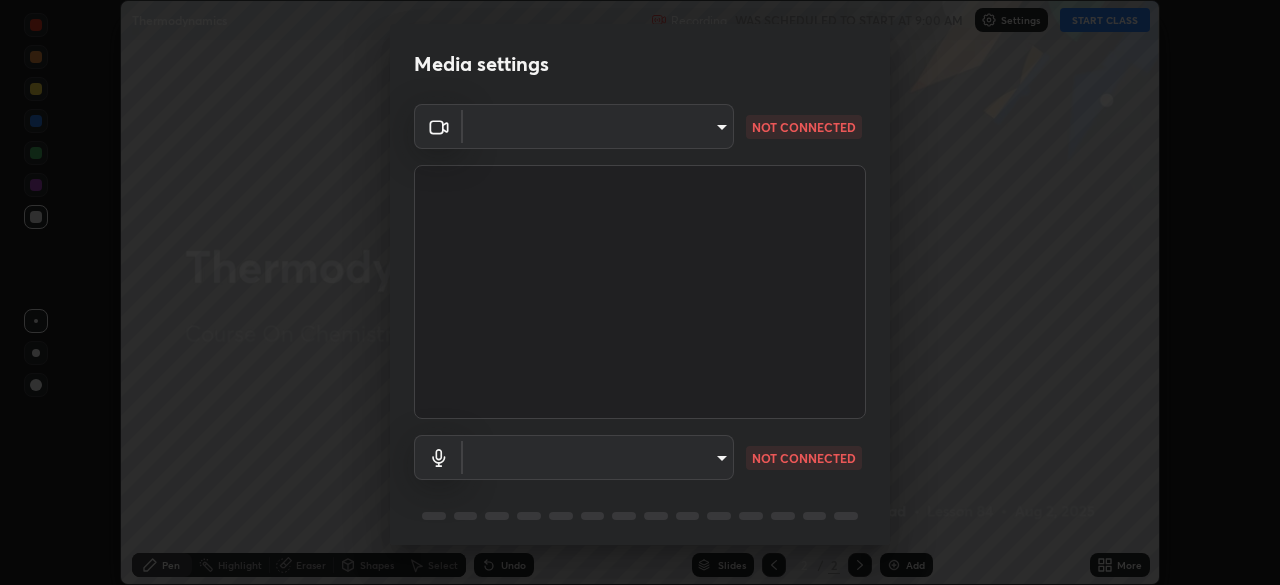 type on "94041621d18cc9dd34390ff77fa3d0b0b860356df96153333a0061212b2b3e48" 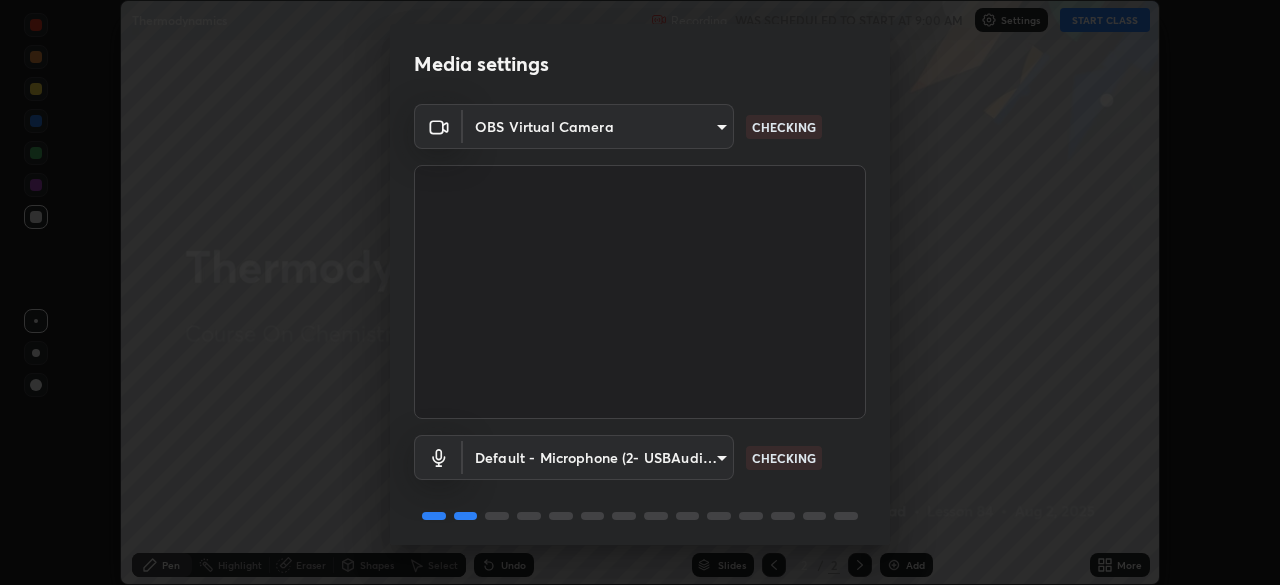 scroll, scrollTop: 71, scrollLeft: 0, axis: vertical 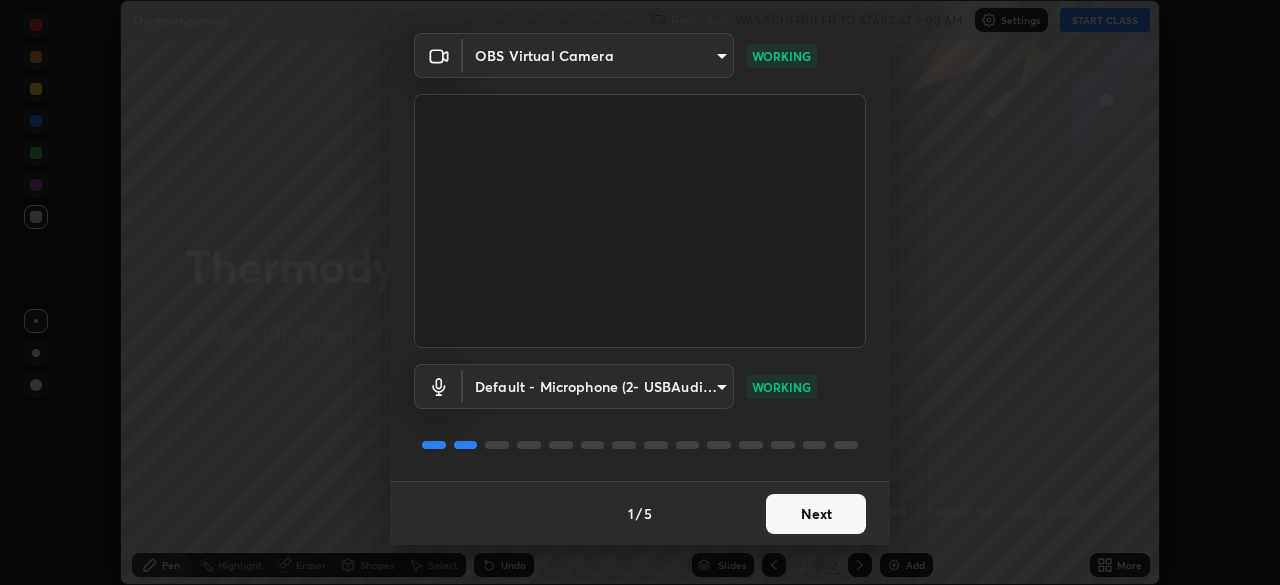 click on "Next" at bounding box center [816, 514] 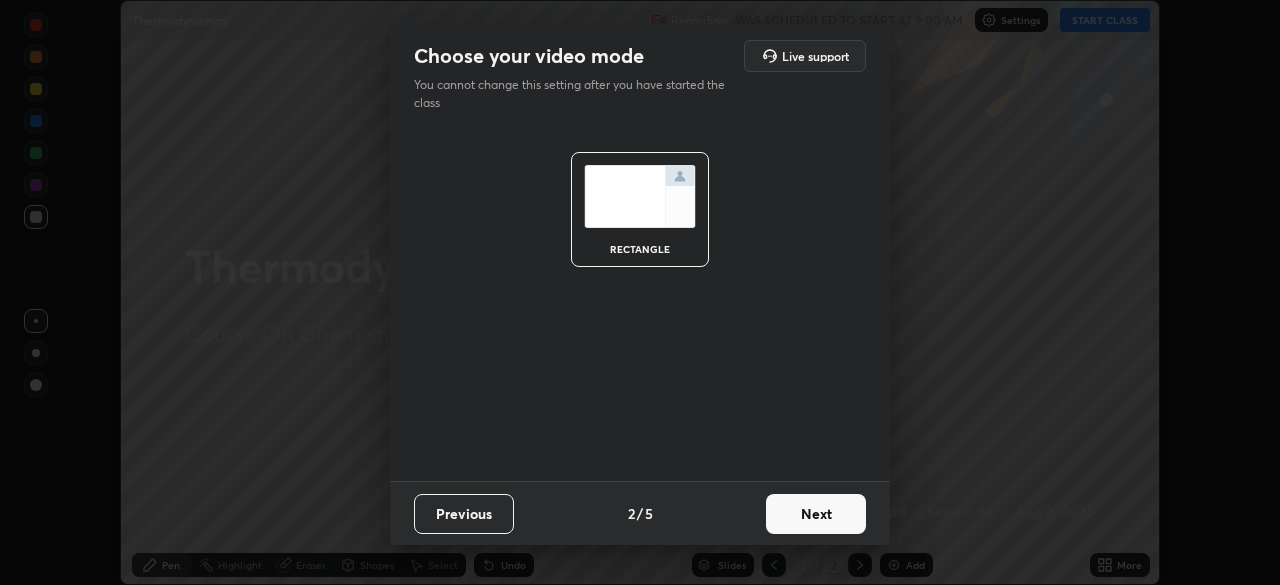 click on "Next" at bounding box center [816, 514] 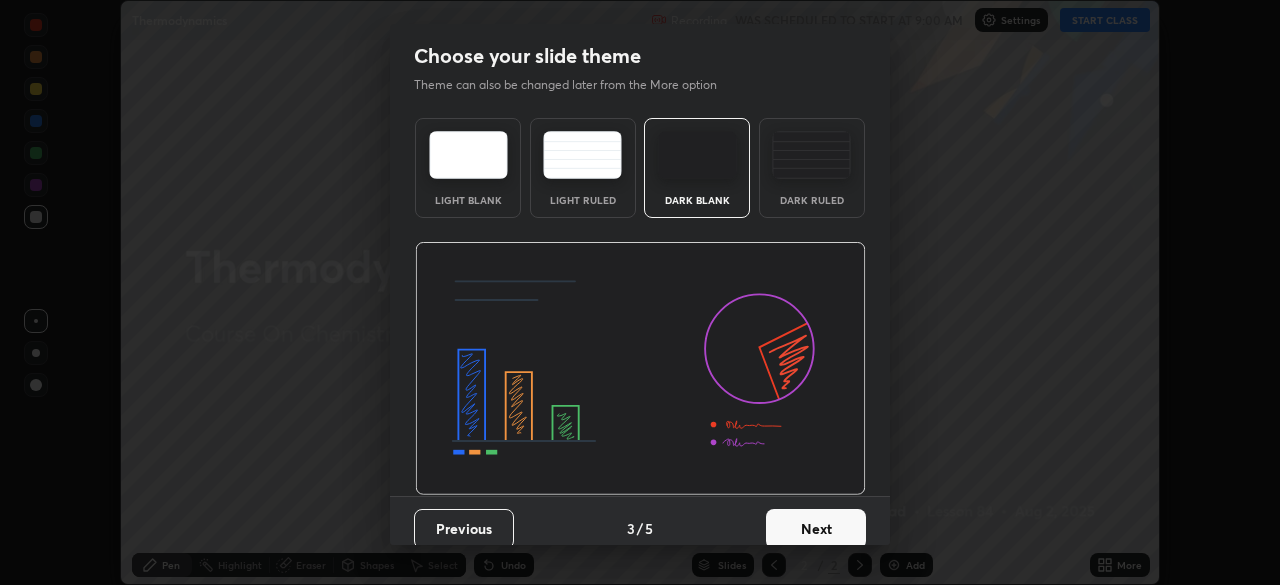 click on "Next" at bounding box center [816, 529] 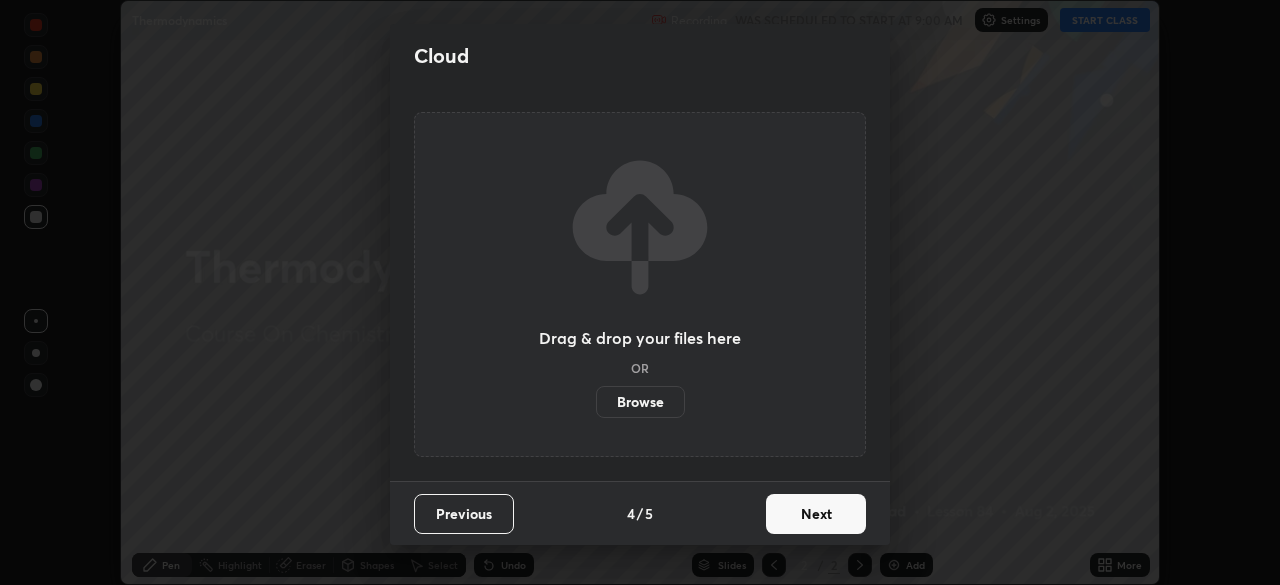 click on "Next" at bounding box center (816, 514) 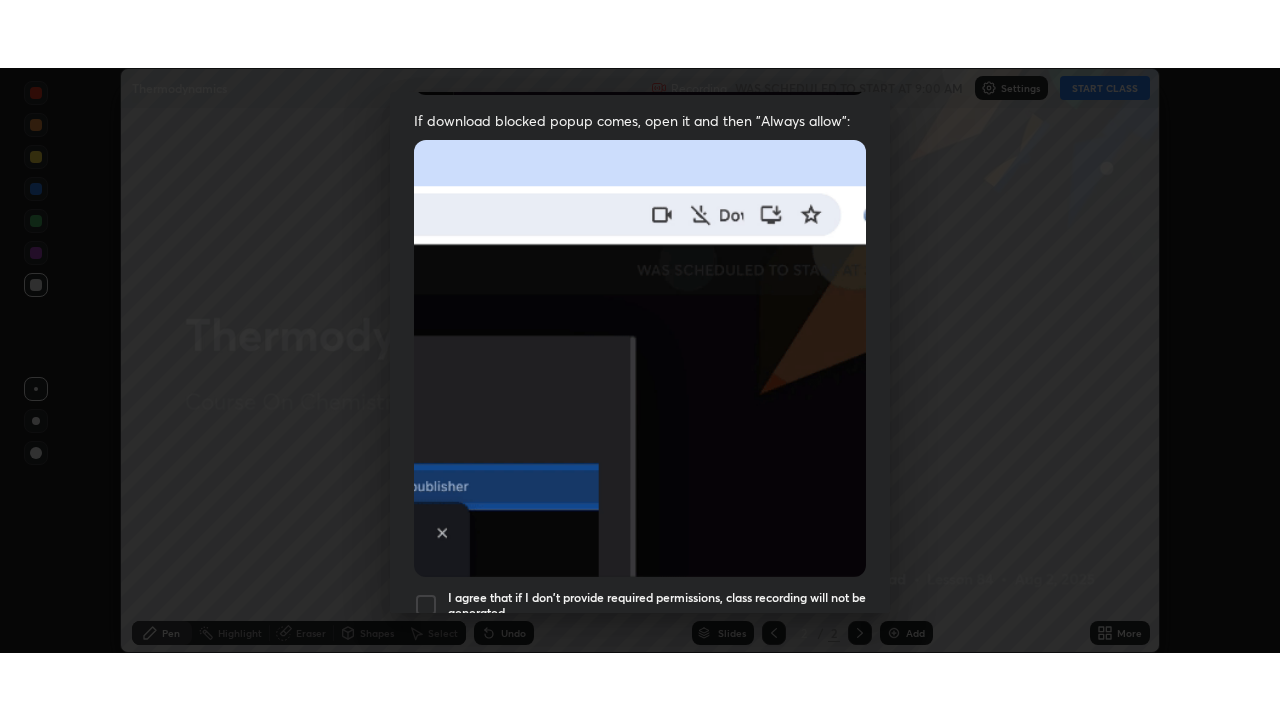 scroll, scrollTop: 479, scrollLeft: 0, axis: vertical 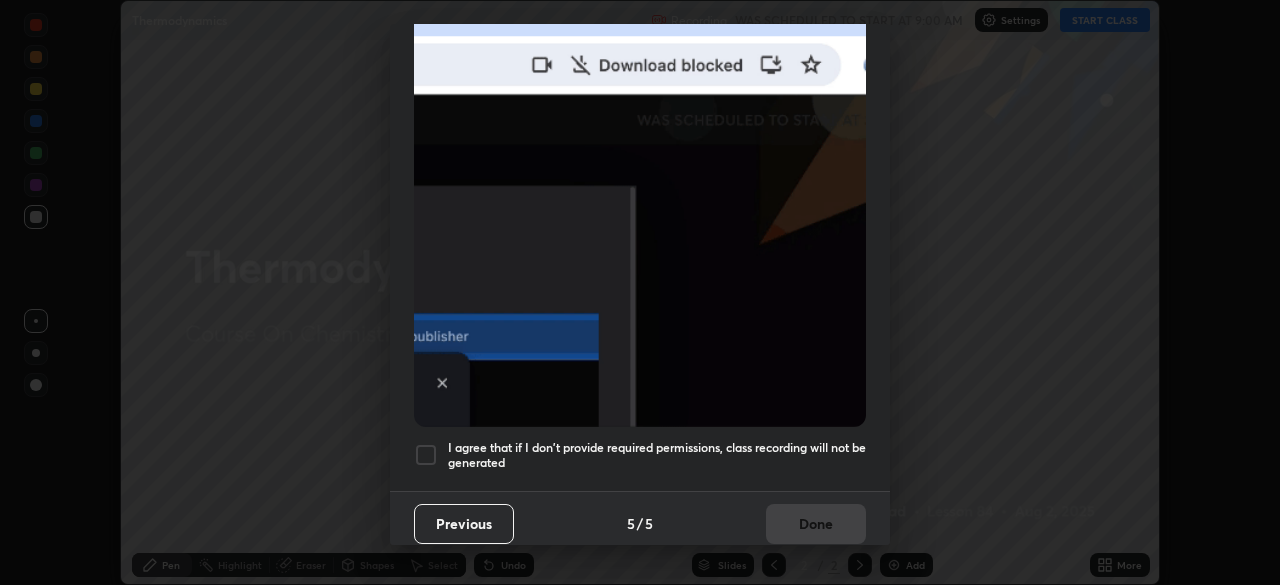 click at bounding box center [426, 455] 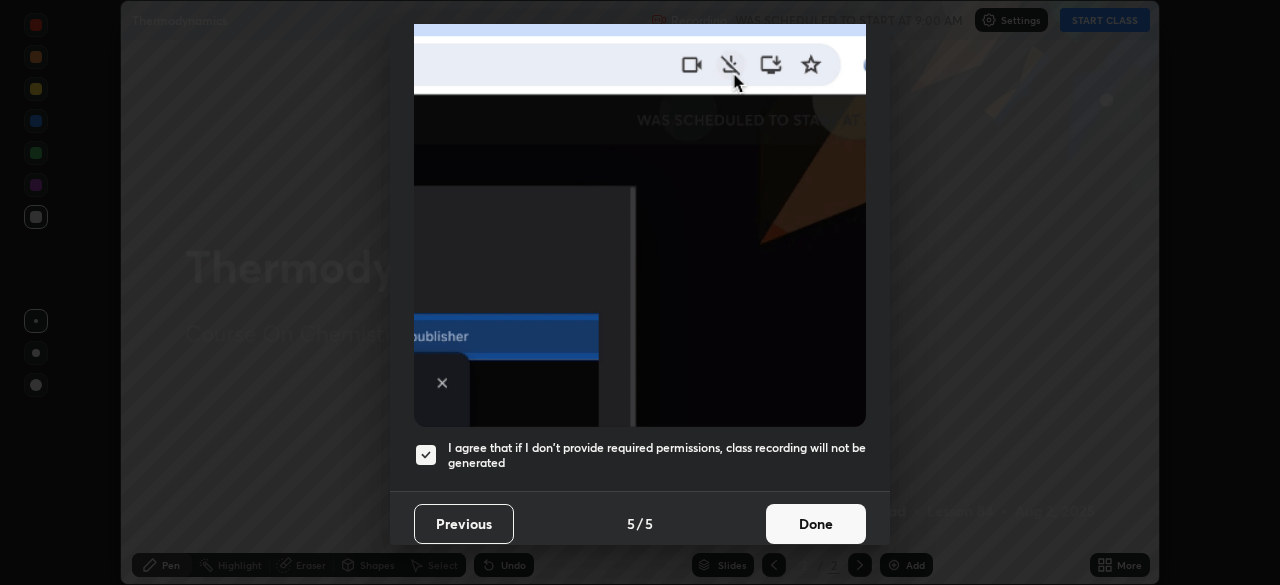 click on "Done" at bounding box center [816, 524] 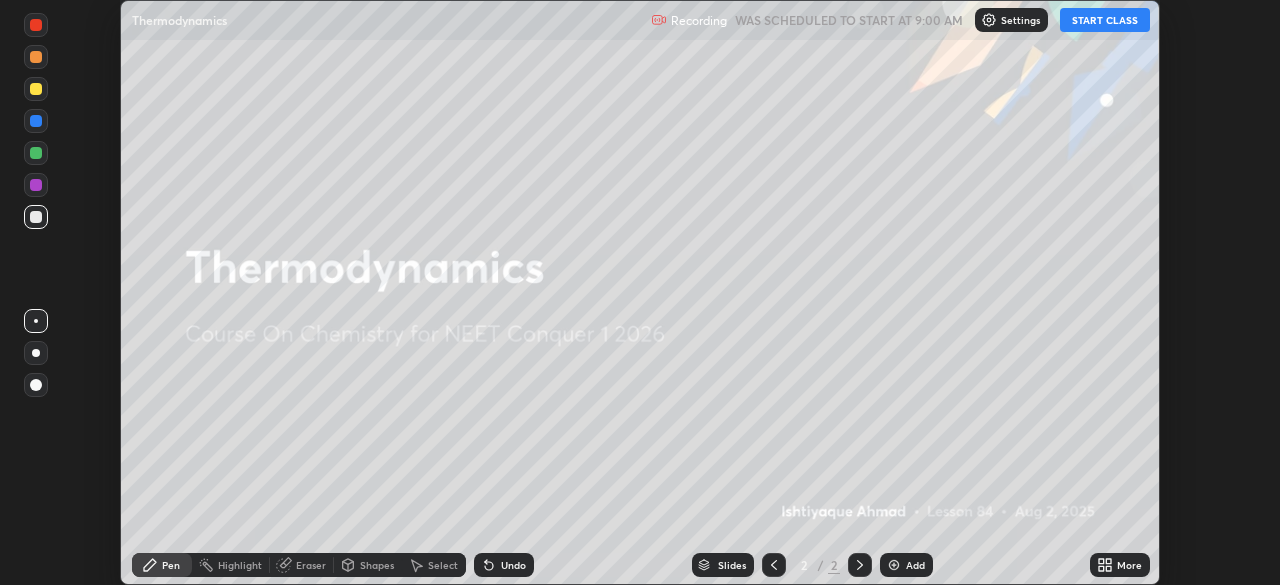 click on "START CLASS" at bounding box center [1105, 20] 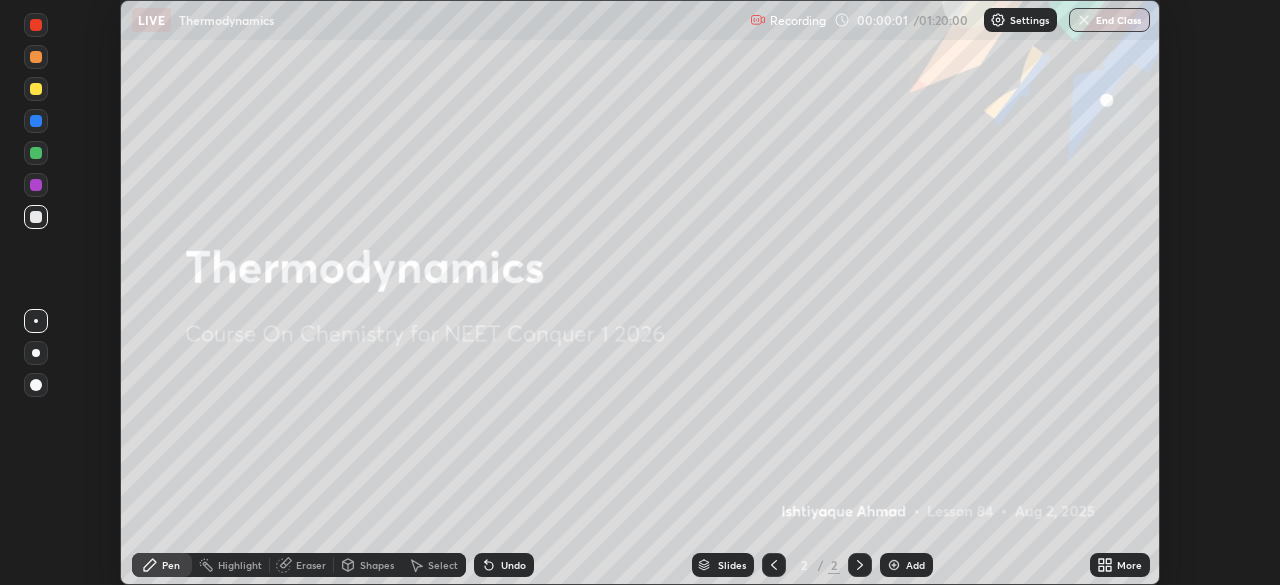 click 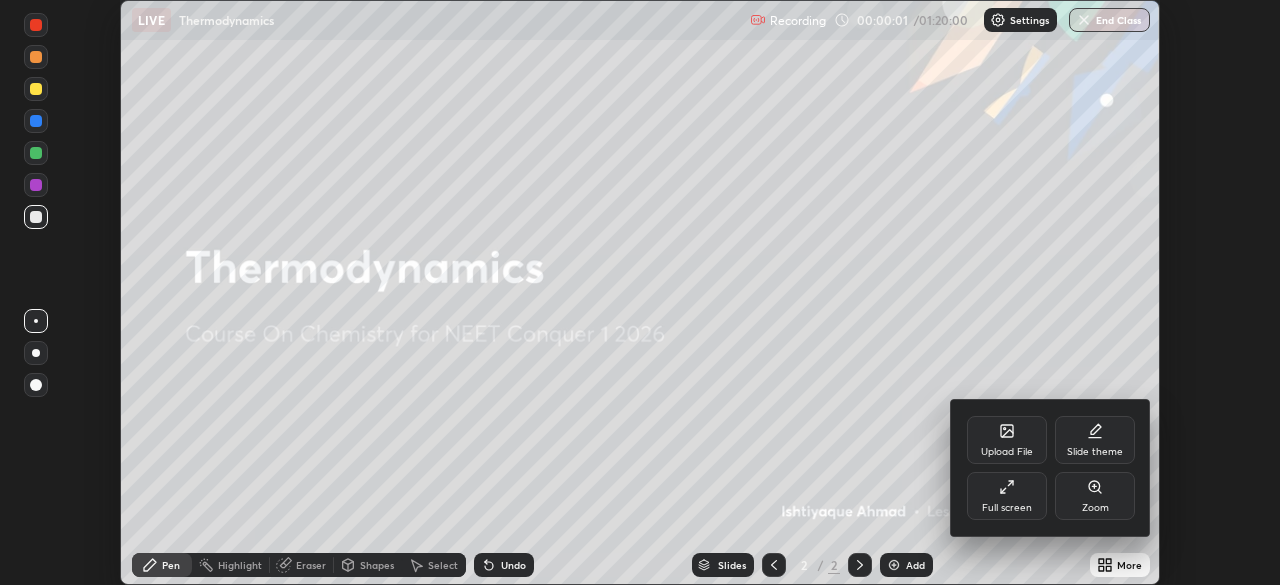 click on "Full screen" at bounding box center (1007, 508) 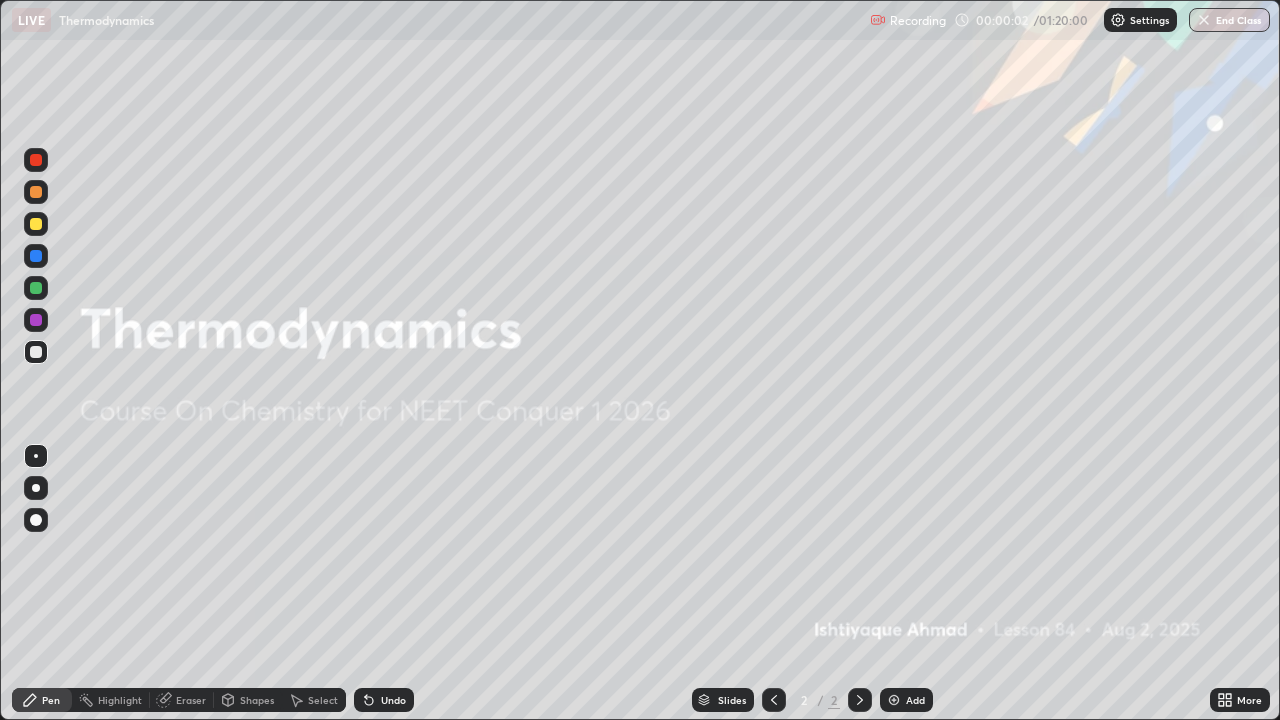 scroll, scrollTop: 99280, scrollLeft: 98720, axis: both 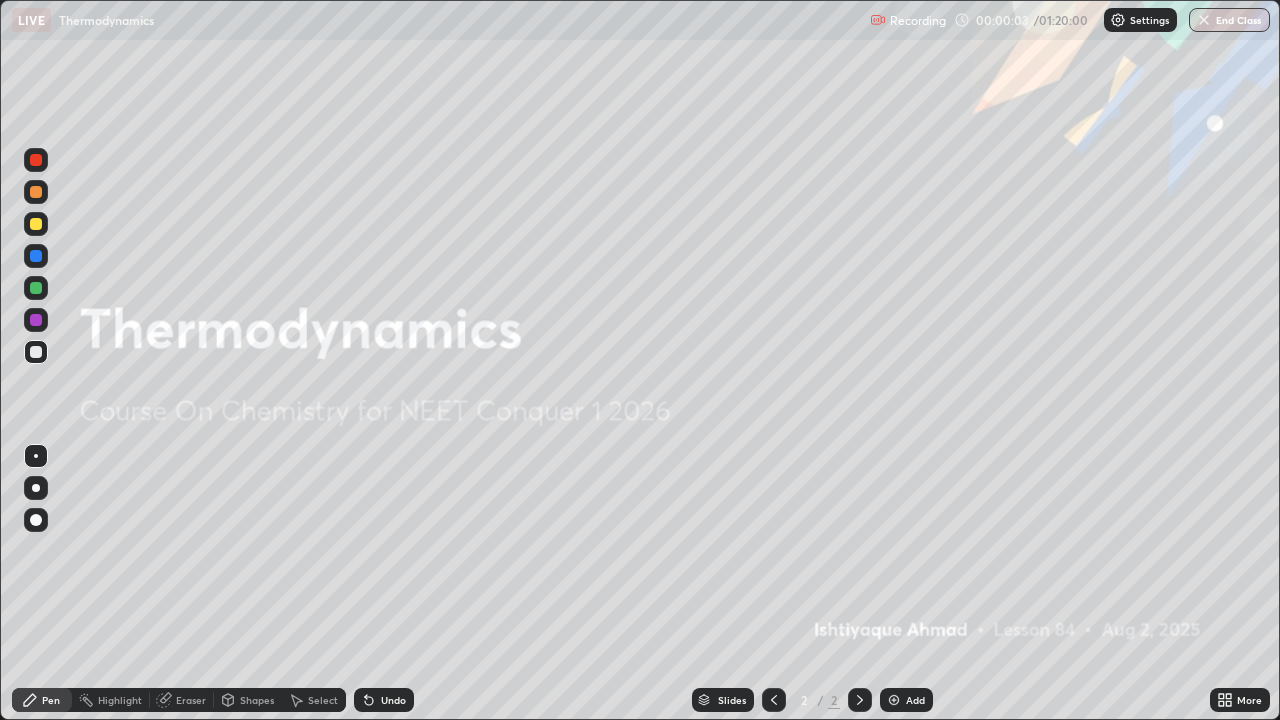 click on "Add" at bounding box center [915, 700] 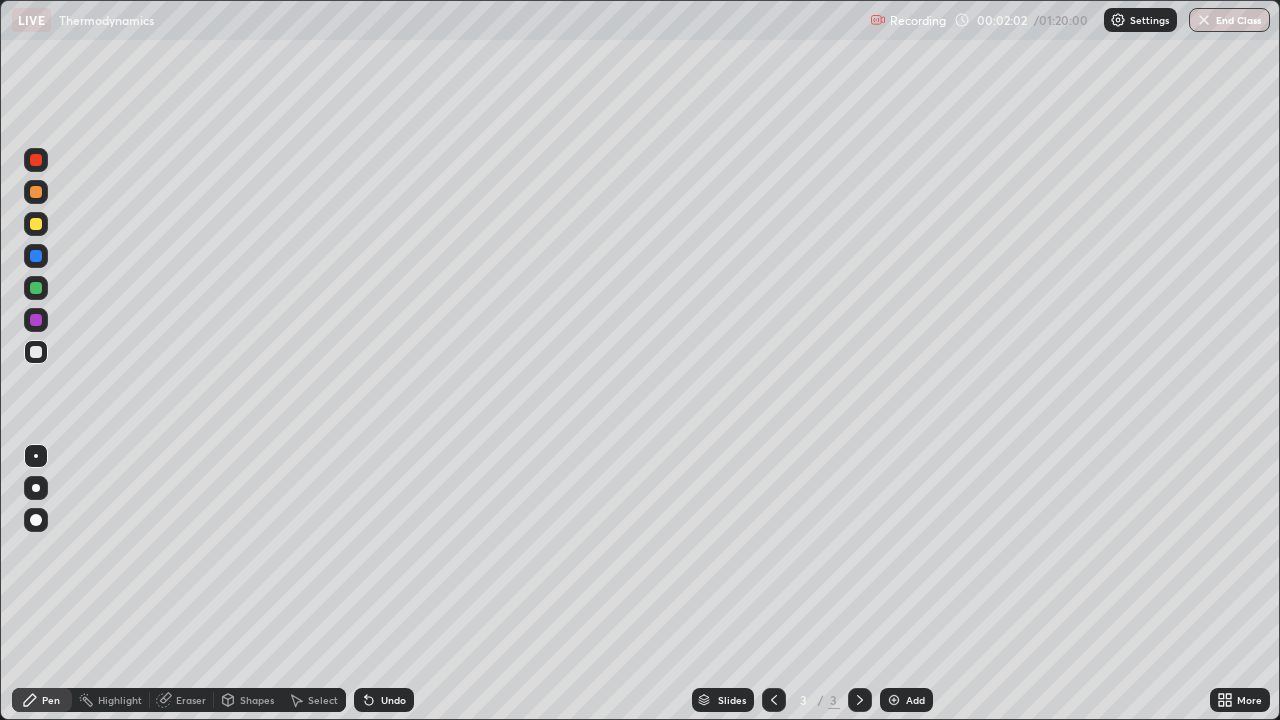 click at bounding box center [36, 224] 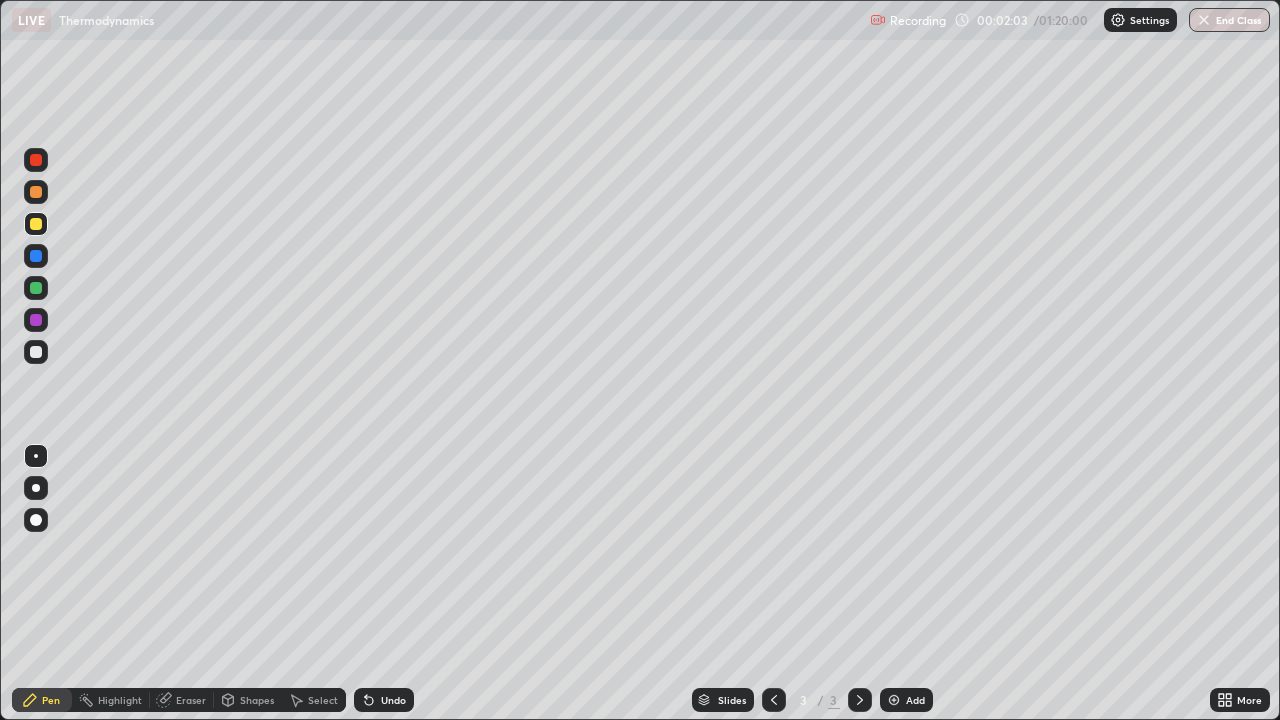 click at bounding box center (36, 352) 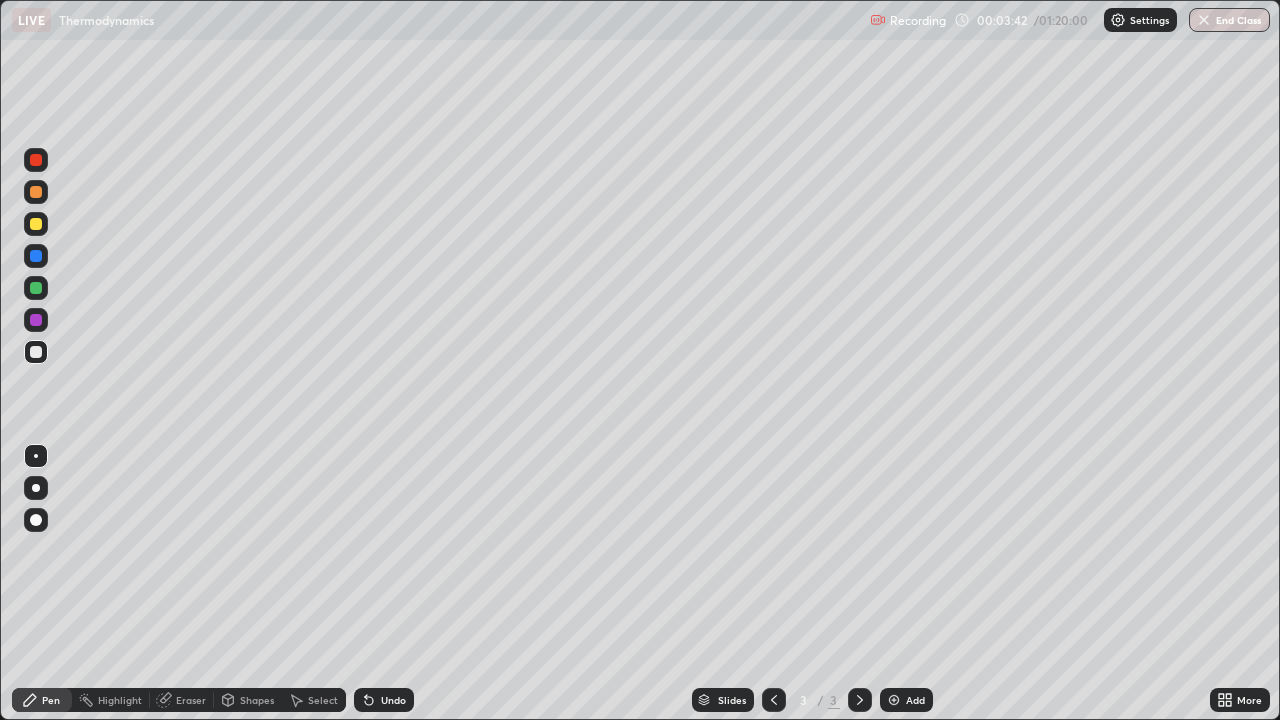 click at bounding box center (36, 224) 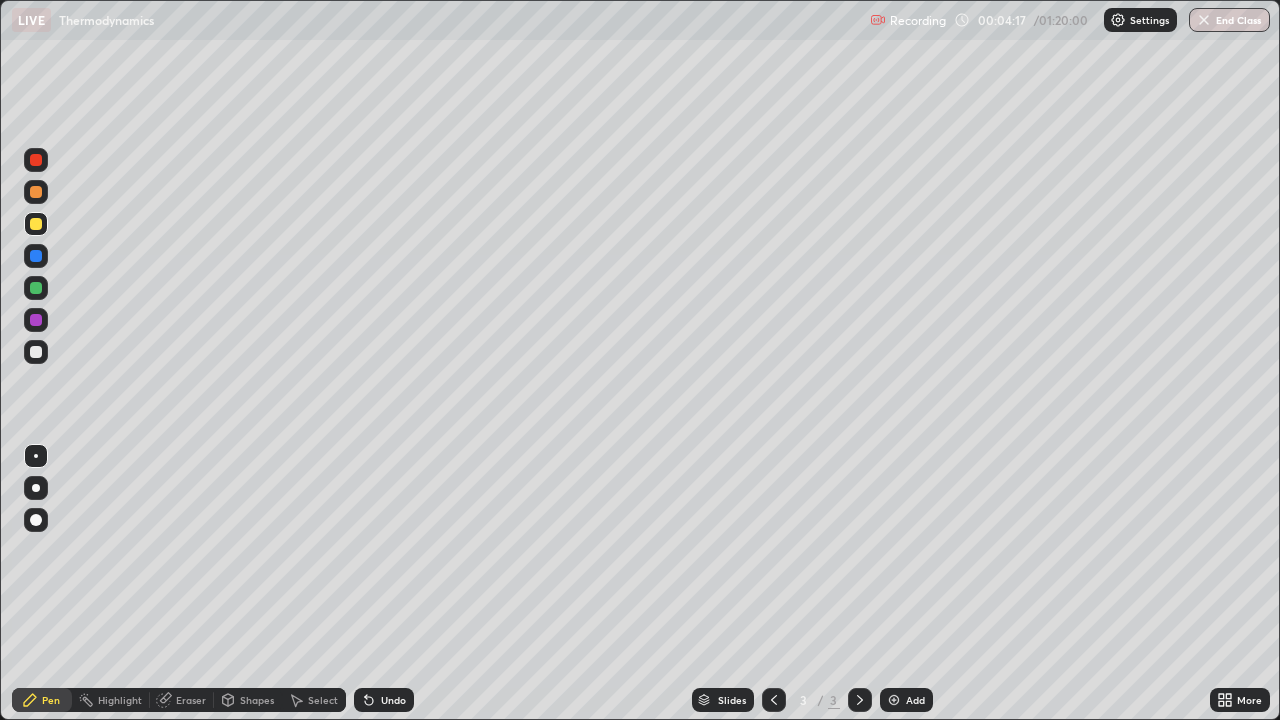 click at bounding box center [36, 352] 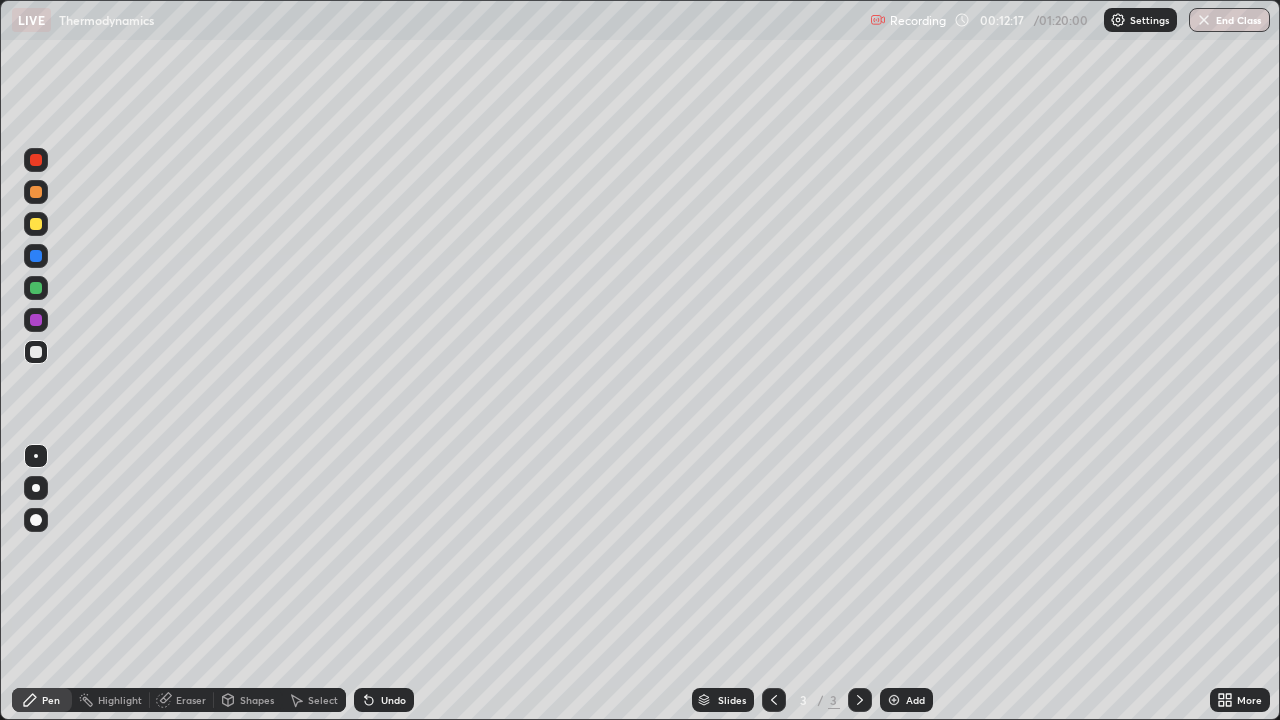 click on "Add" at bounding box center (906, 700) 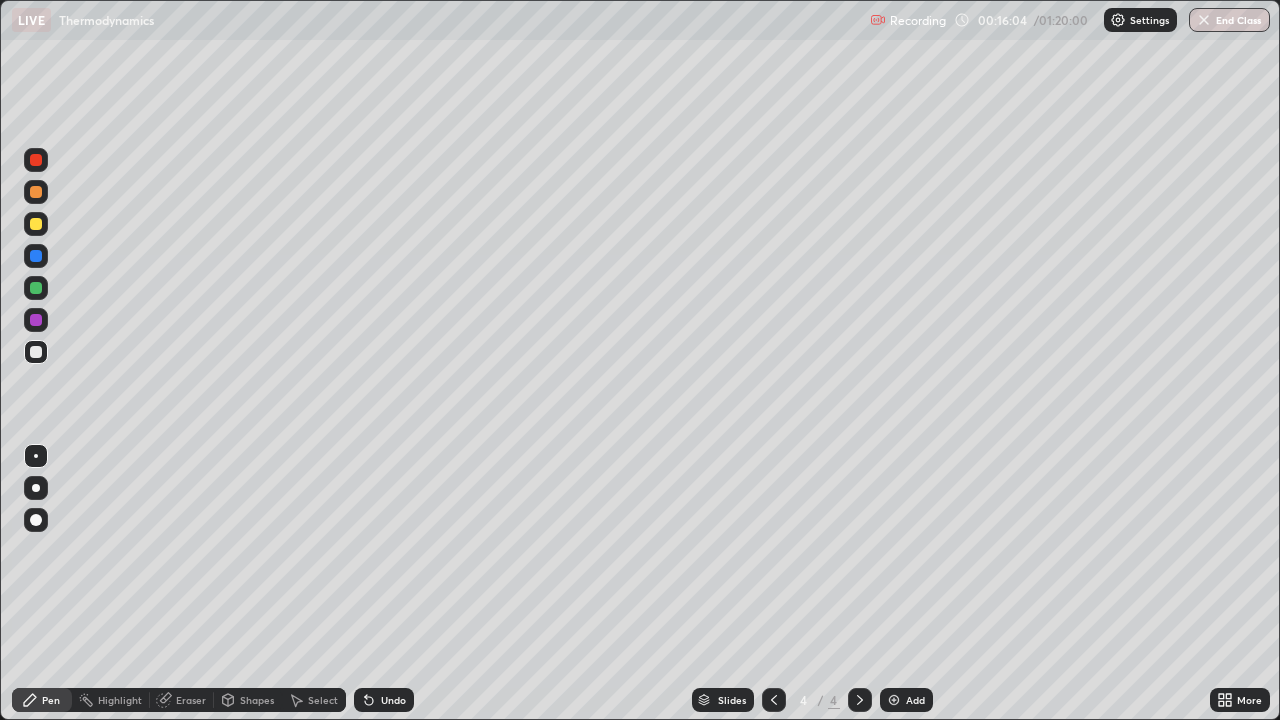 click at bounding box center (36, 224) 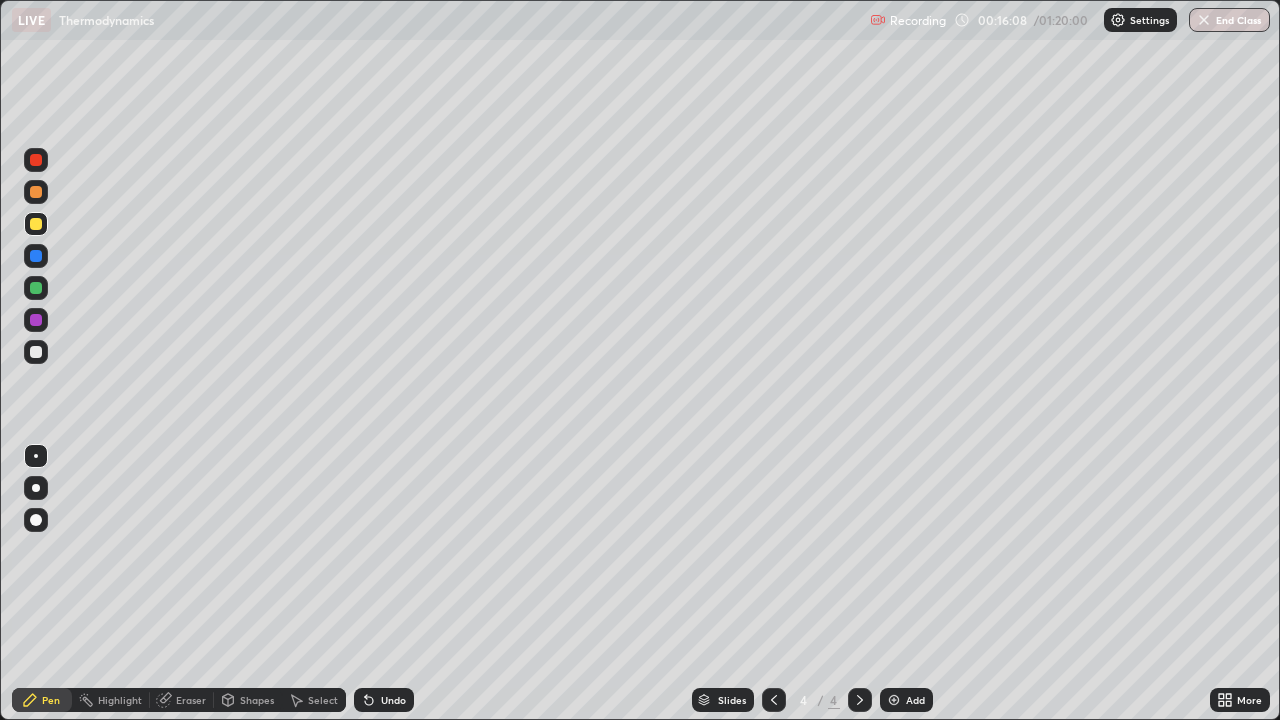click at bounding box center (36, 288) 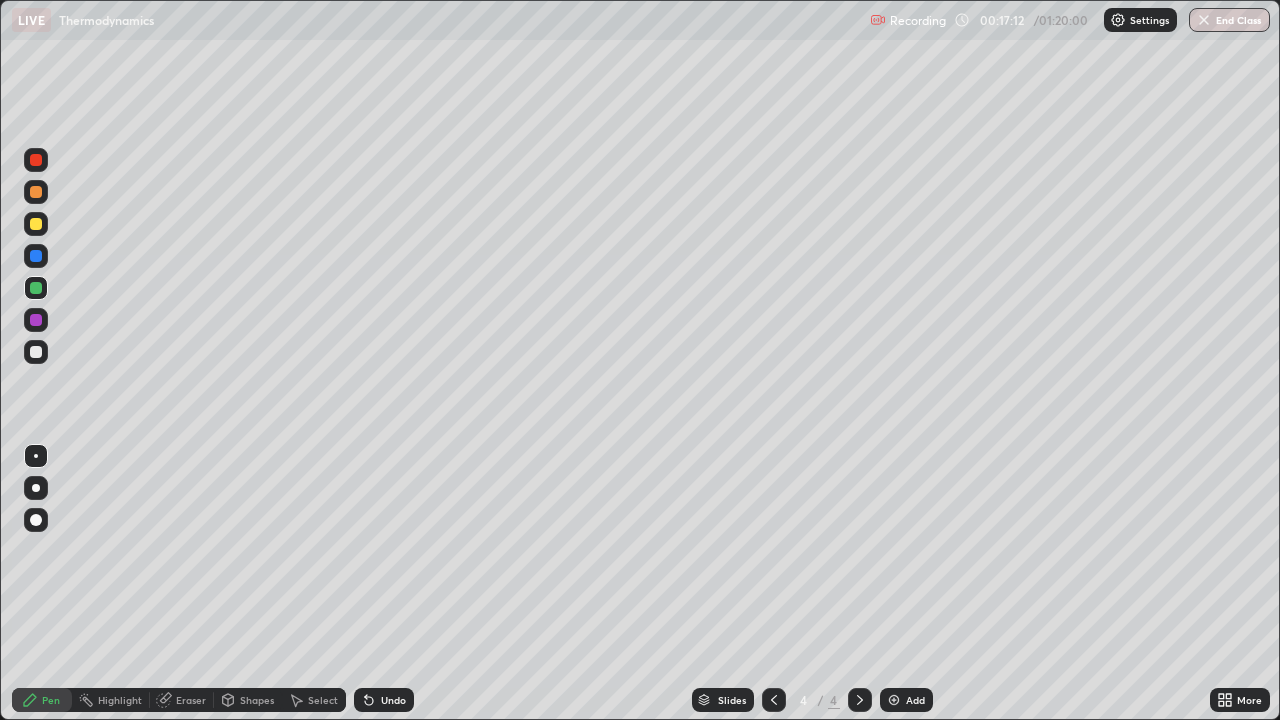 click at bounding box center (36, 352) 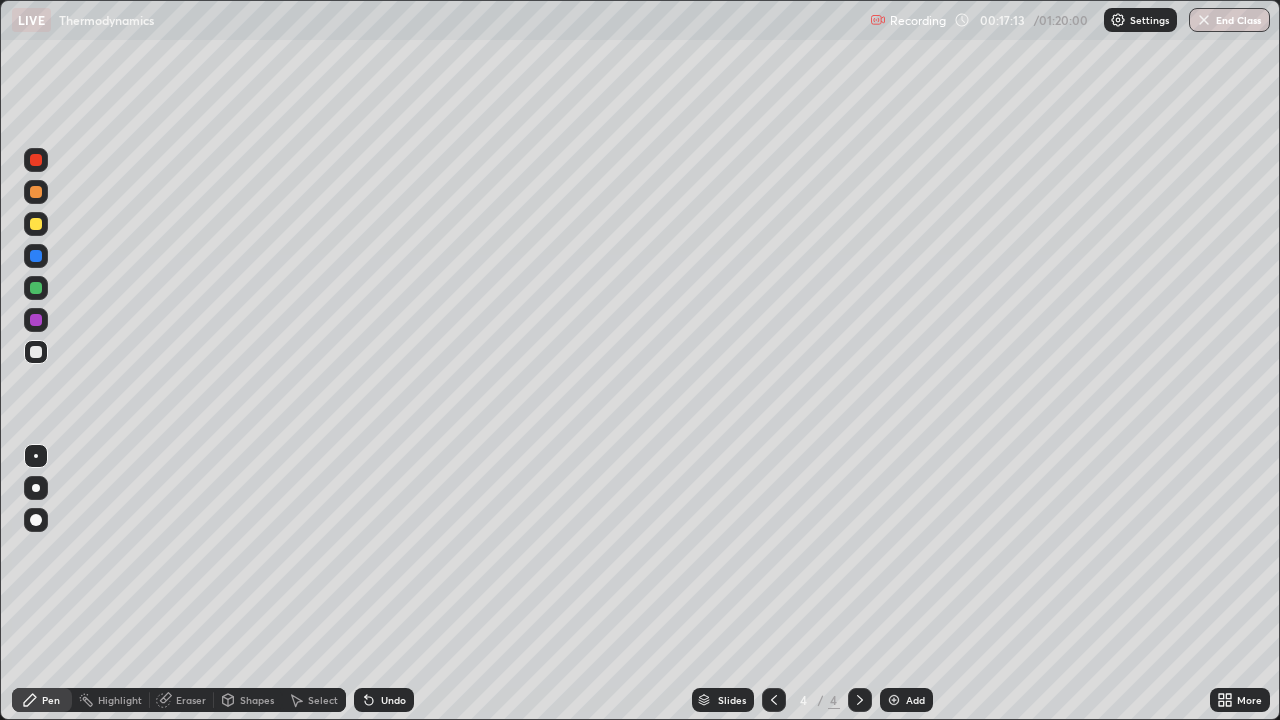 click at bounding box center [36, 224] 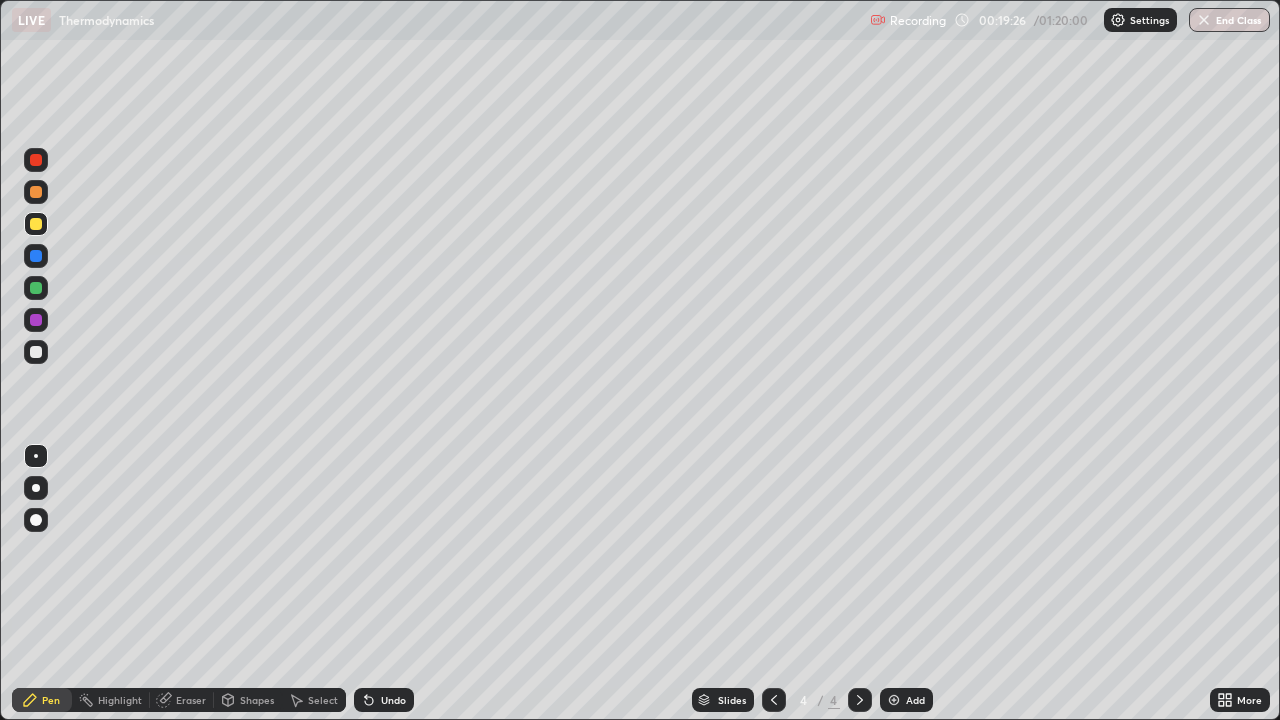 click at bounding box center (894, 700) 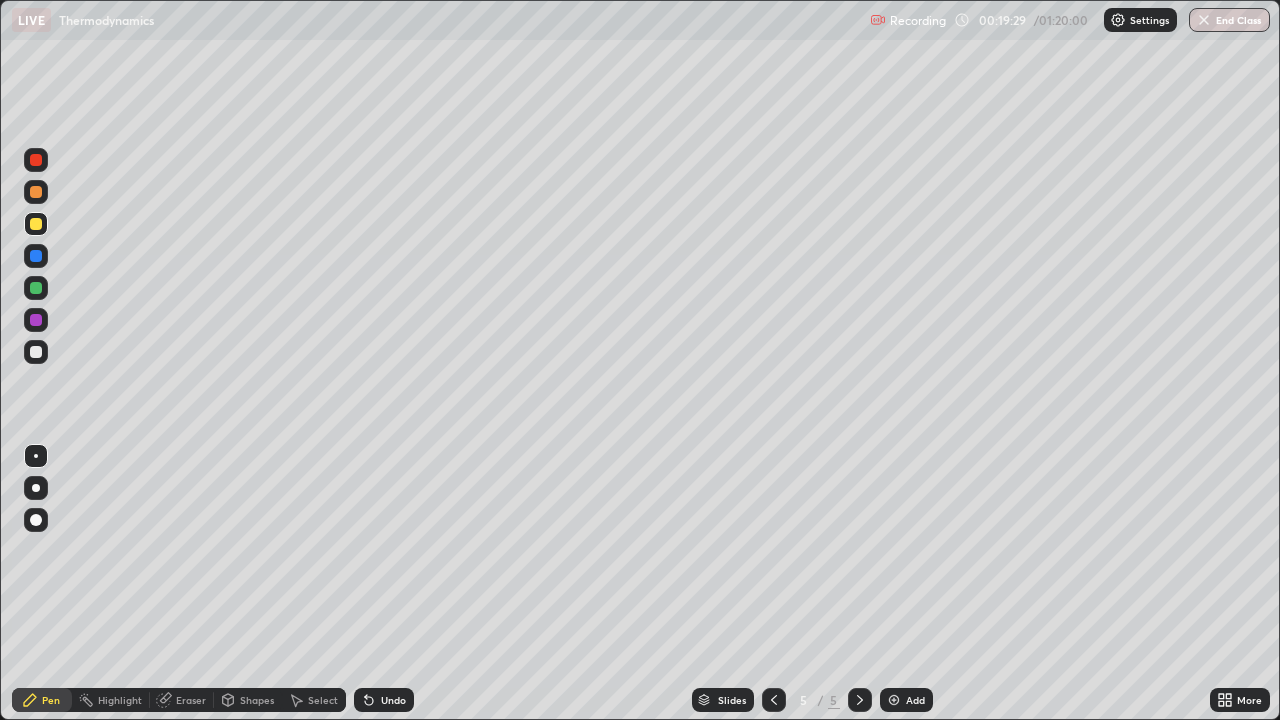 click at bounding box center [36, 288] 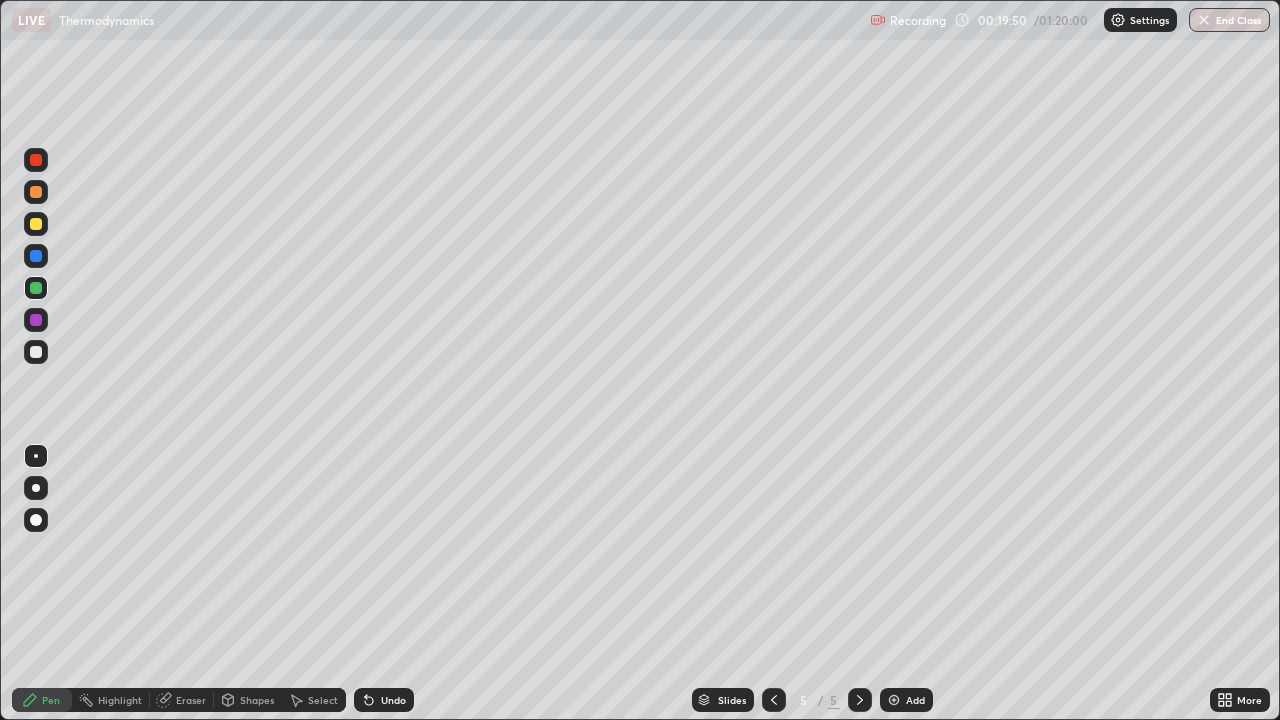 click at bounding box center (36, 352) 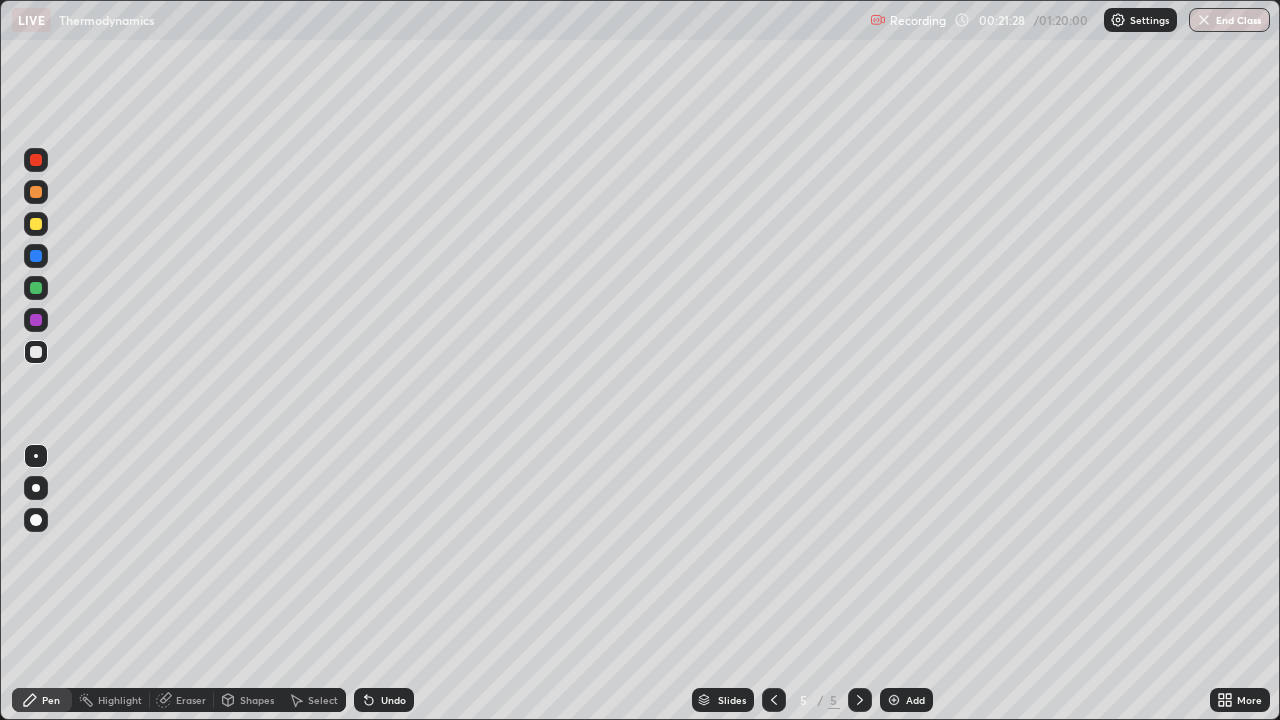 click at bounding box center (36, 224) 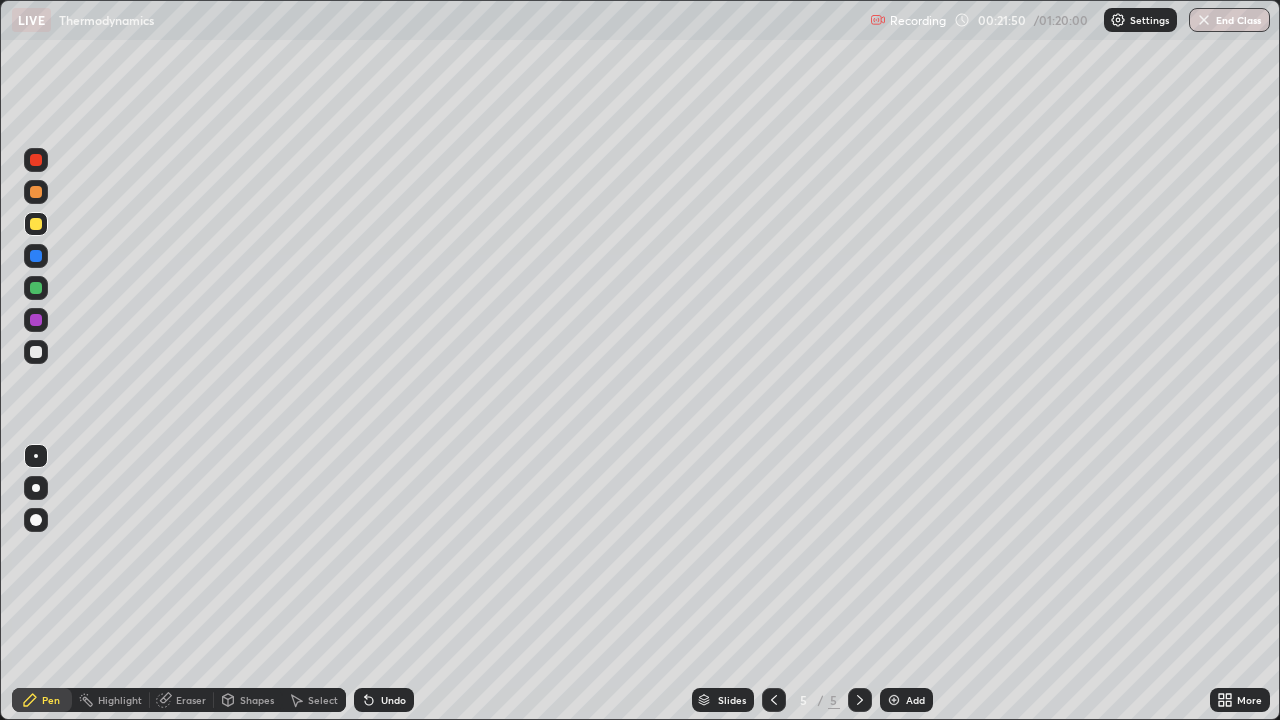 click at bounding box center [36, 288] 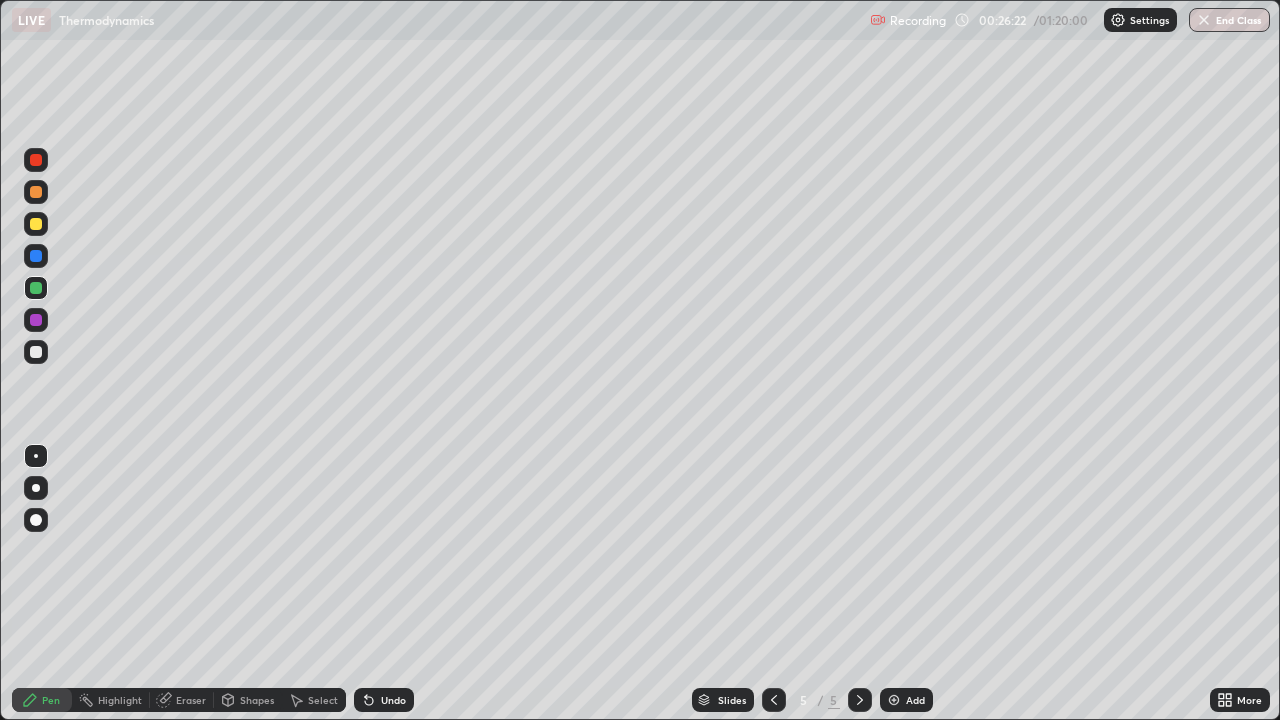 click at bounding box center (36, 352) 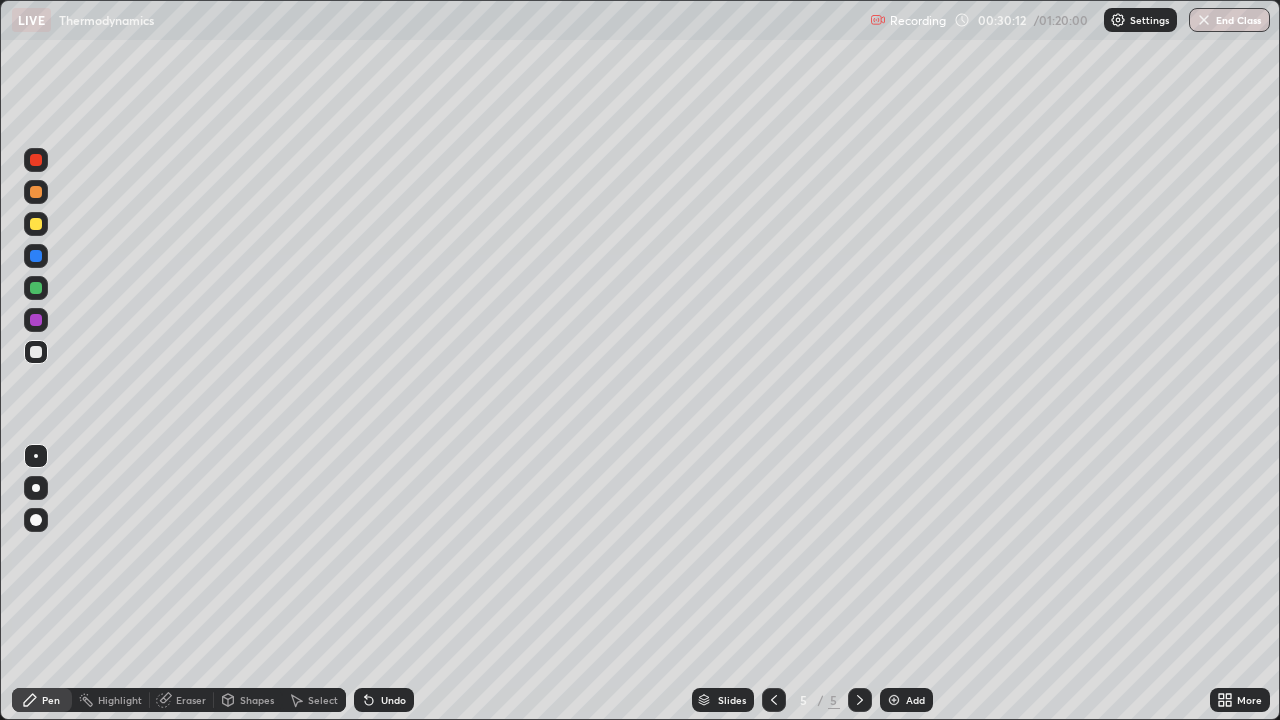 click on "Add" at bounding box center (906, 700) 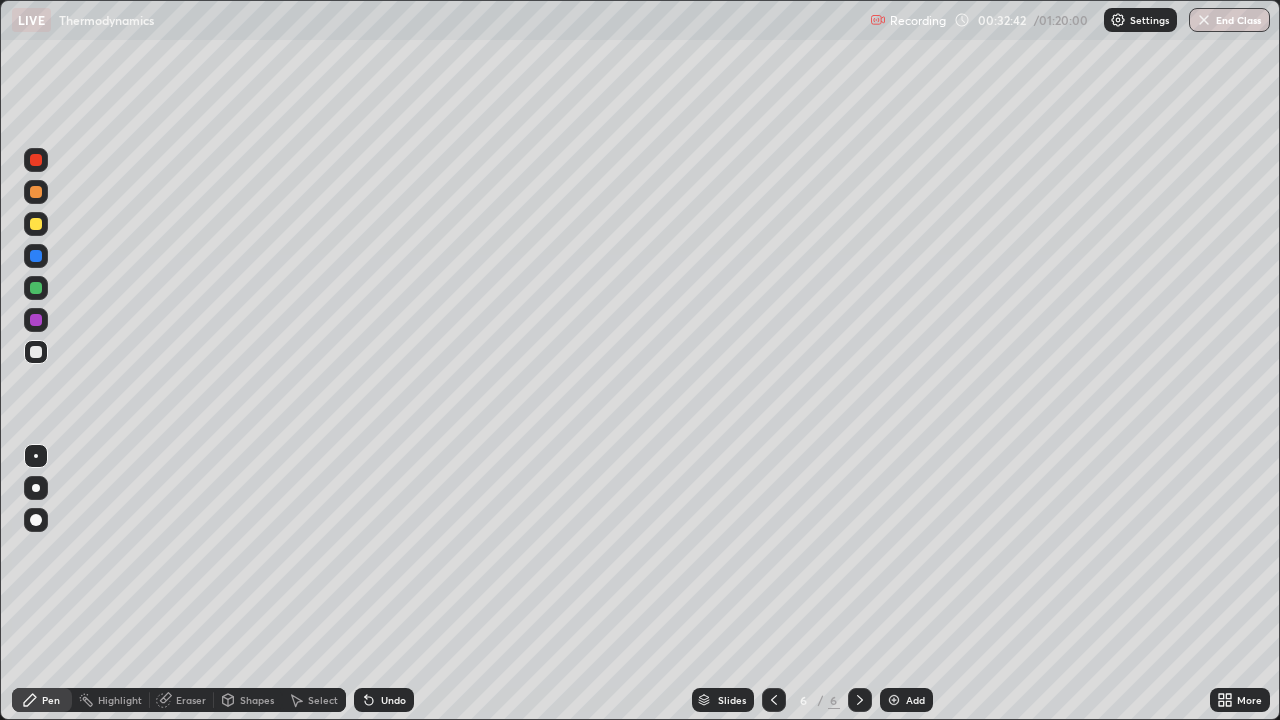 click at bounding box center [36, 352] 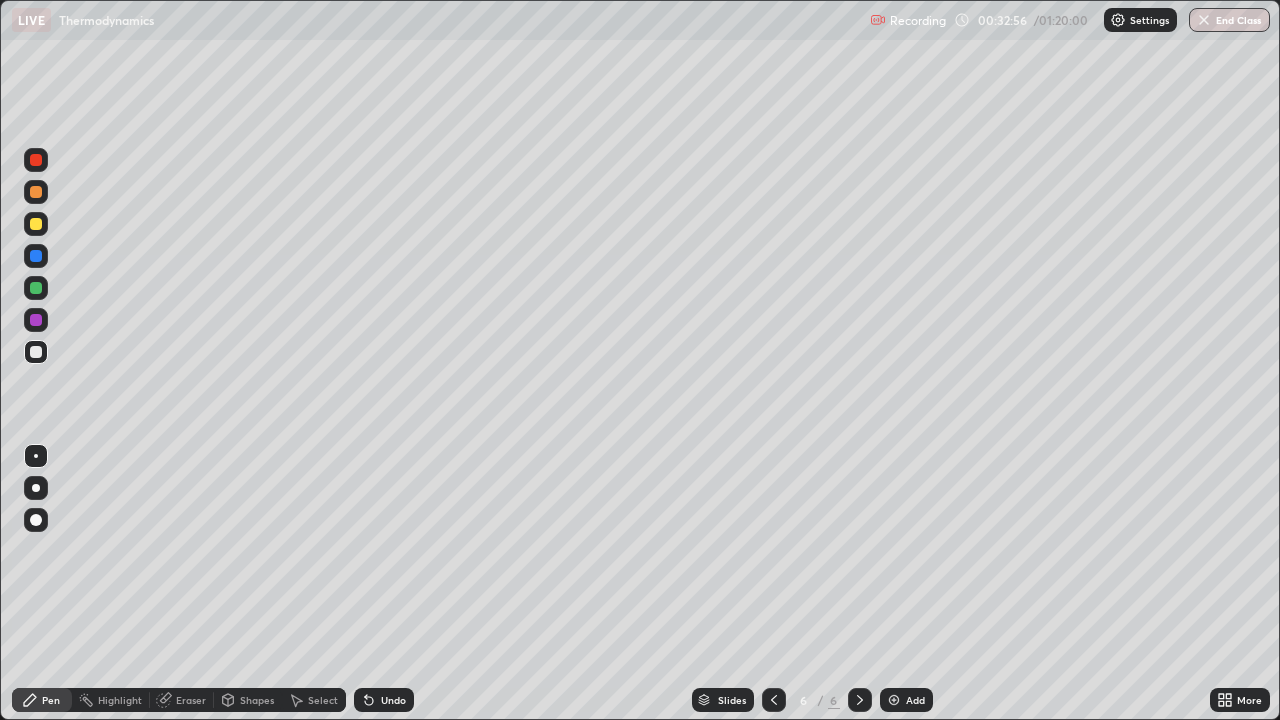 click at bounding box center [36, 224] 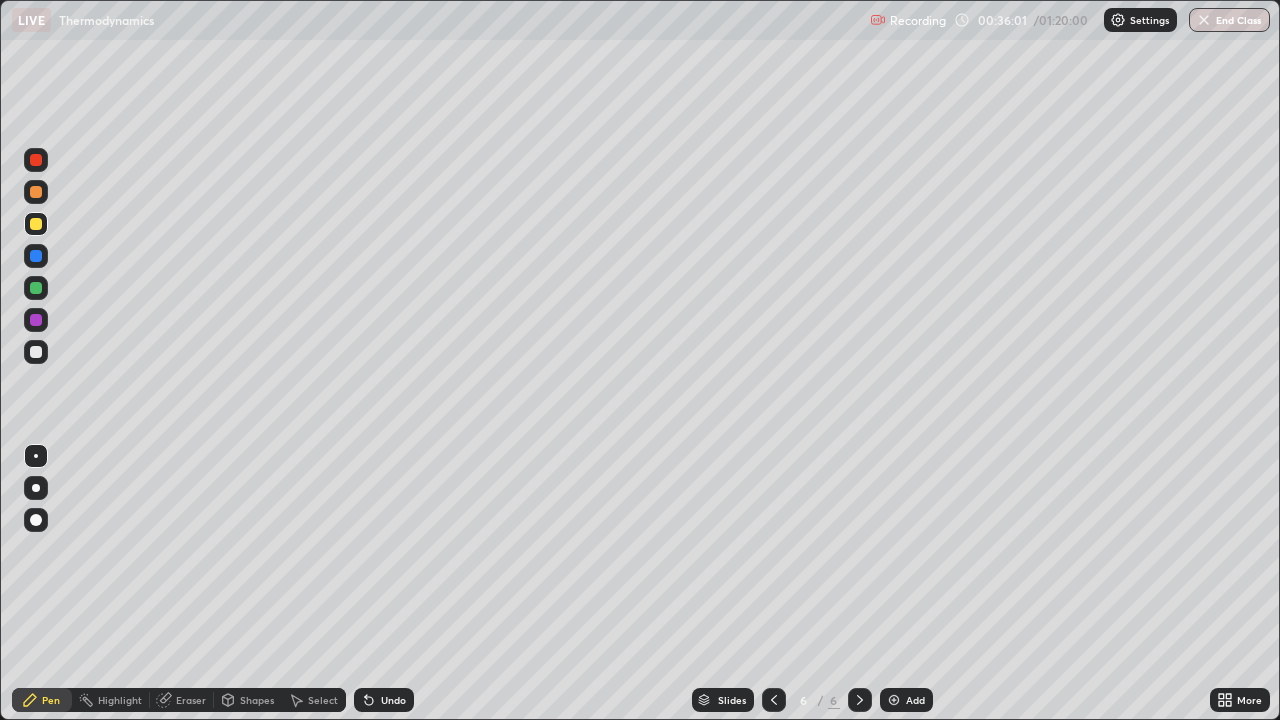 click at bounding box center (36, 352) 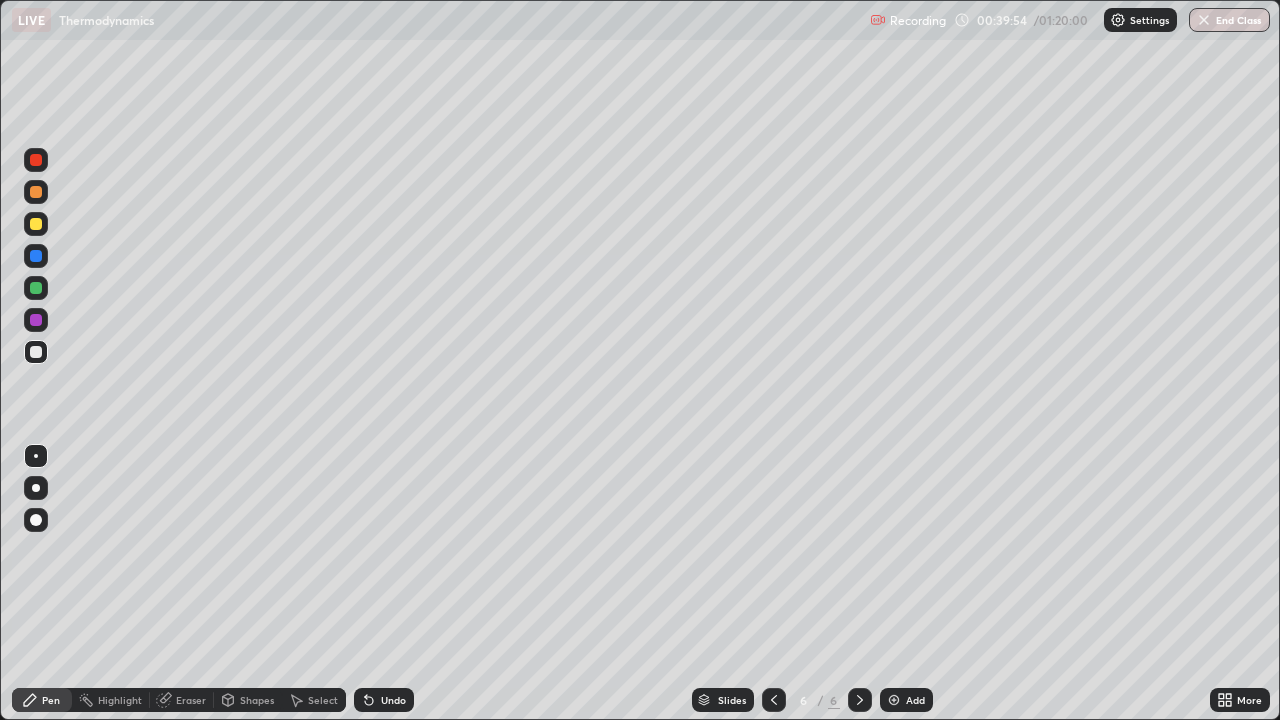 click 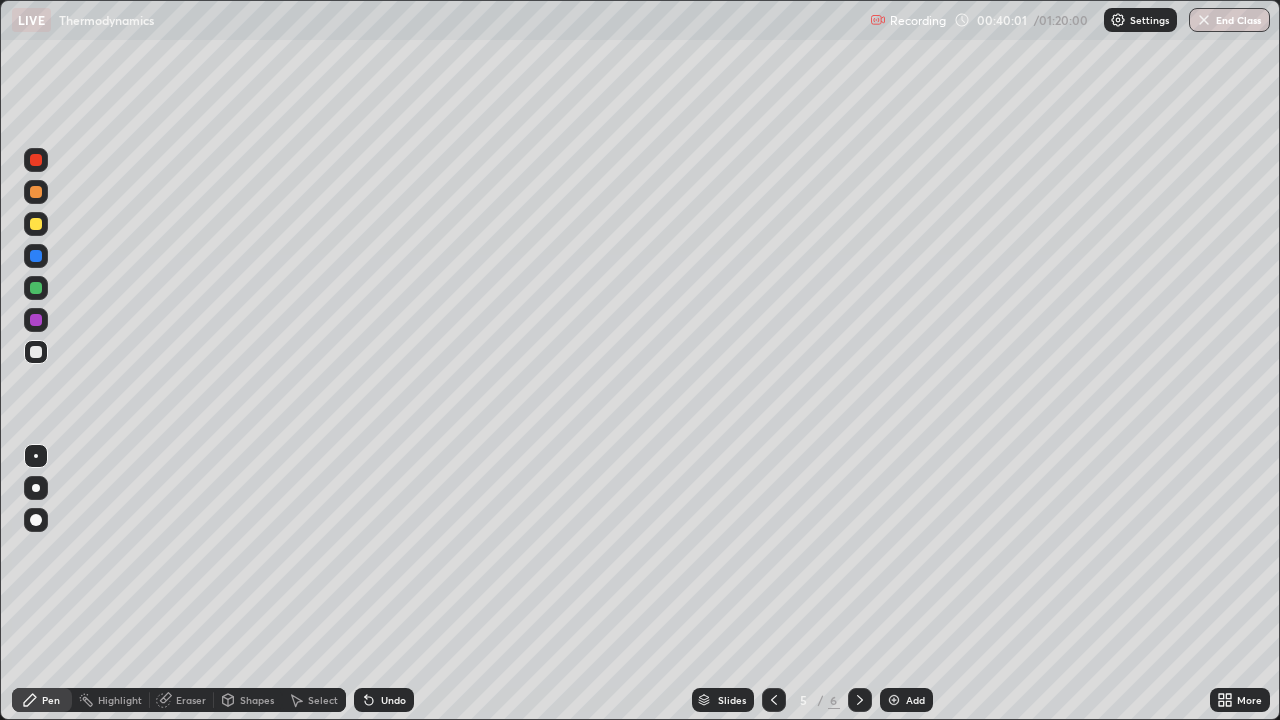 click 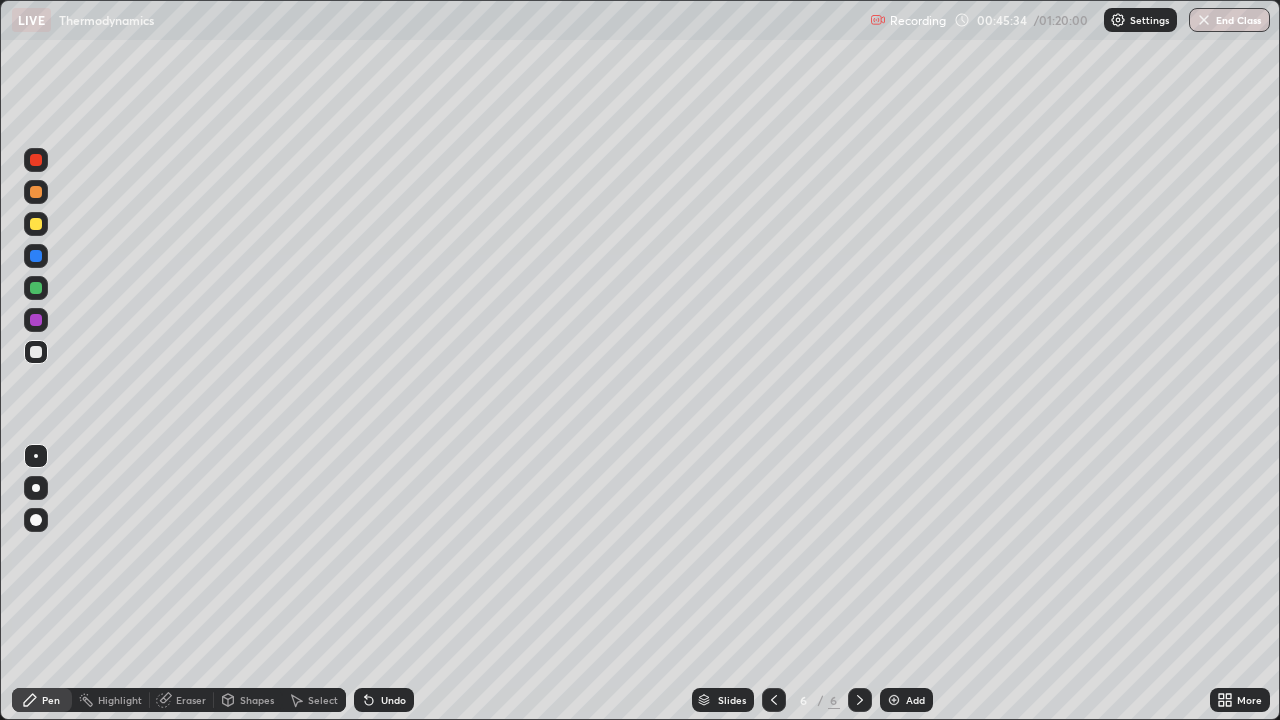click on "Add" at bounding box center (906, 700) 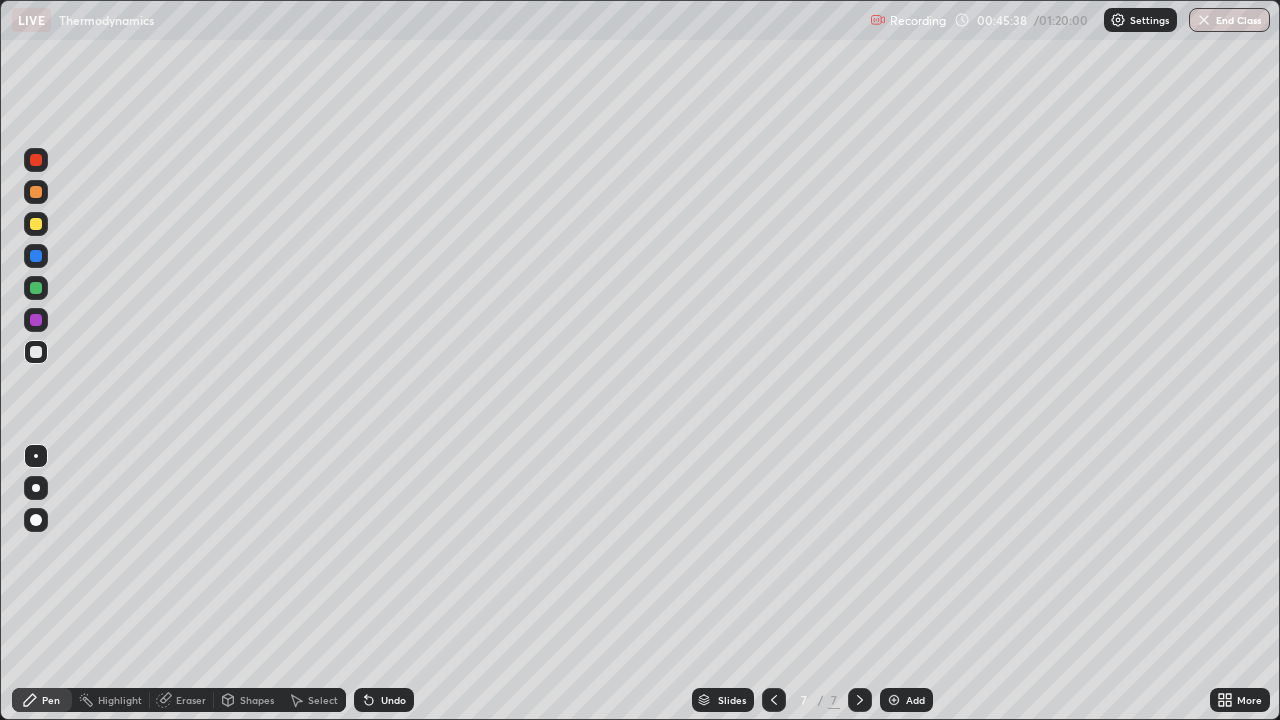 click 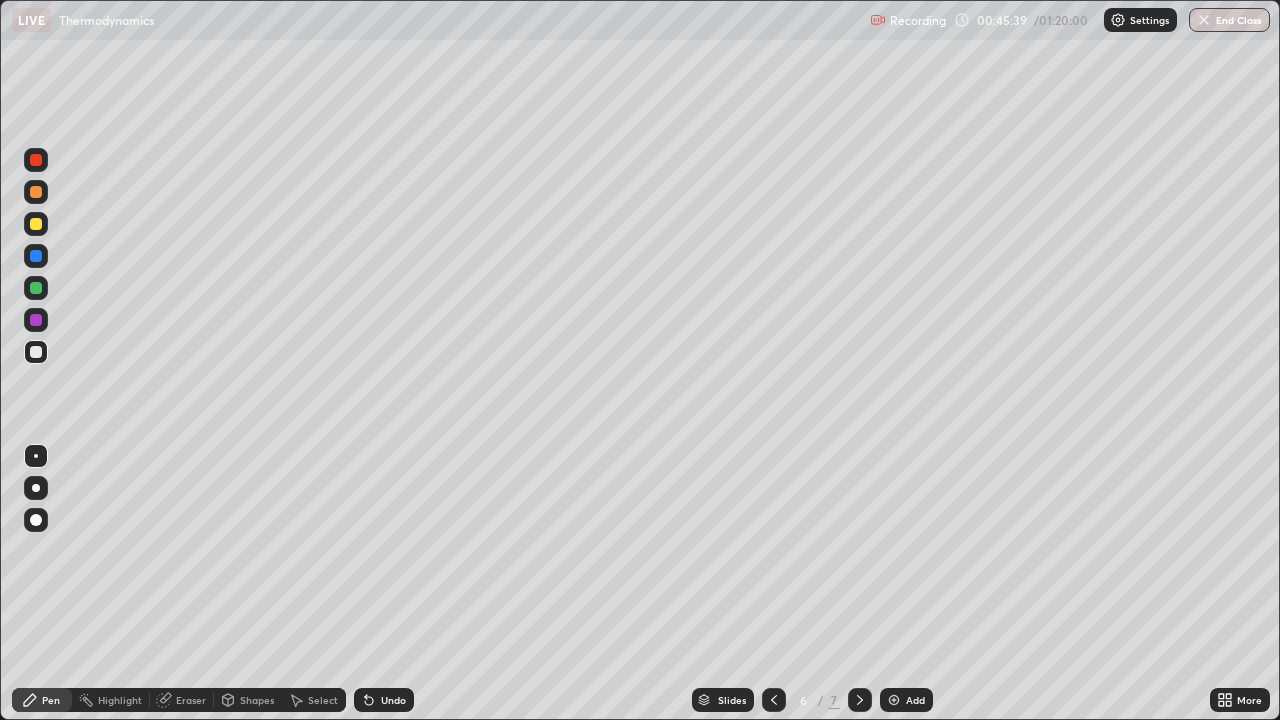 click 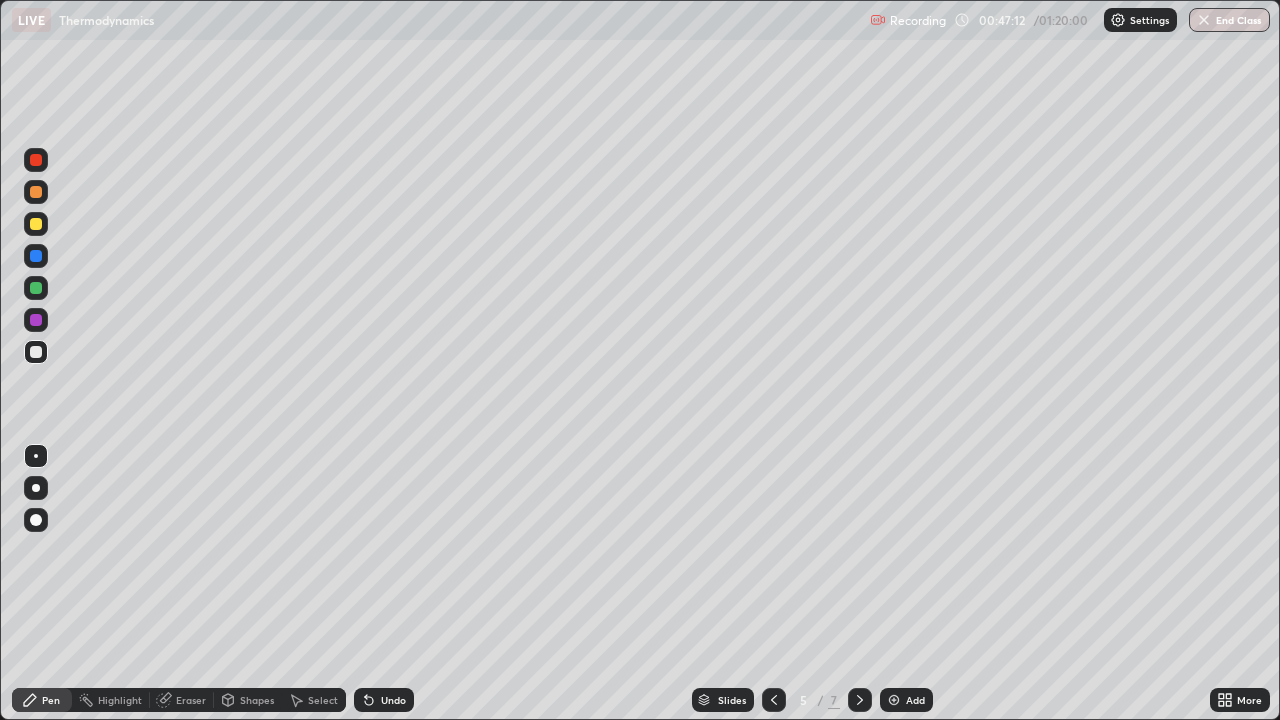 click on "Add" at bounding box center [906, 700] 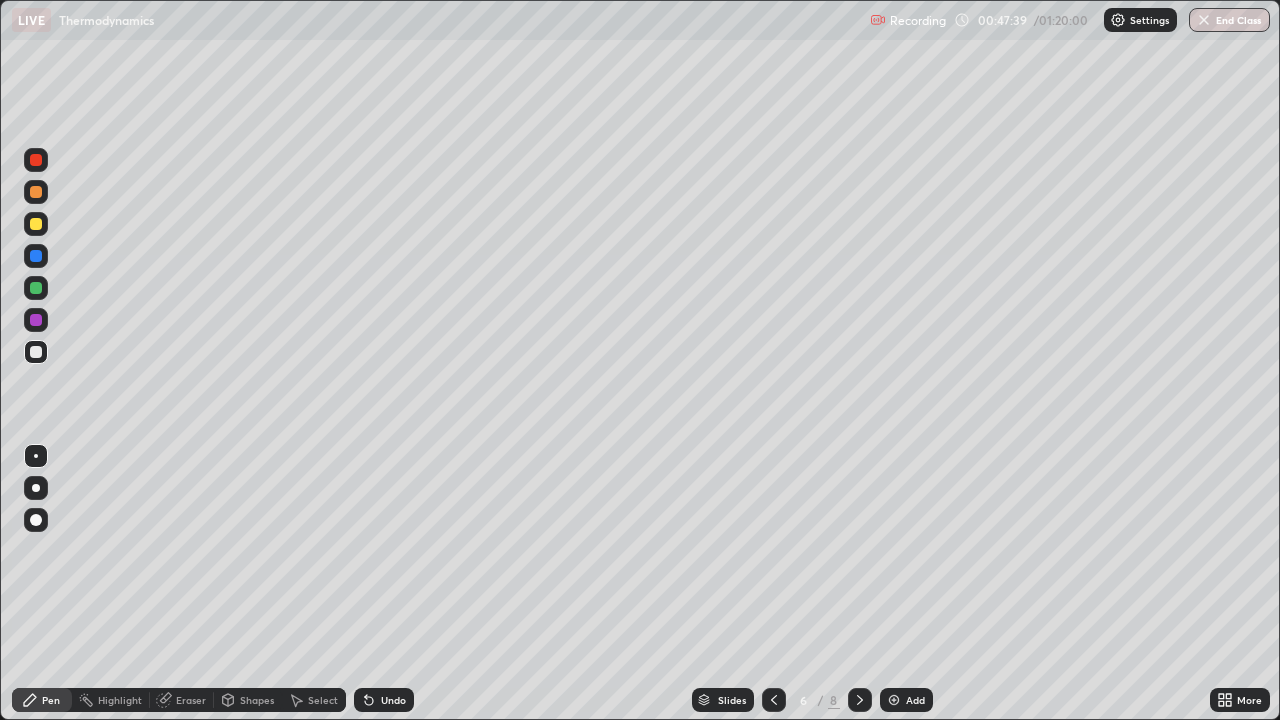 click at bounding box center (36, 224) 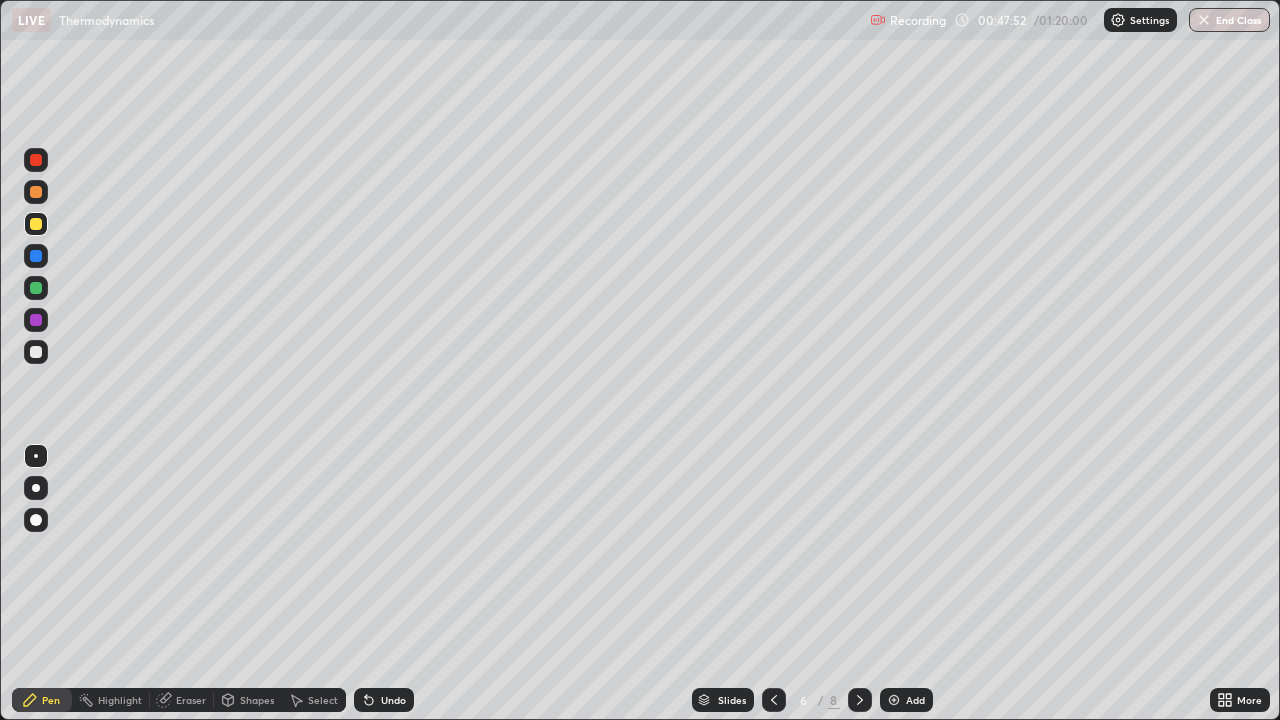 click at bounding box center (36, 352) 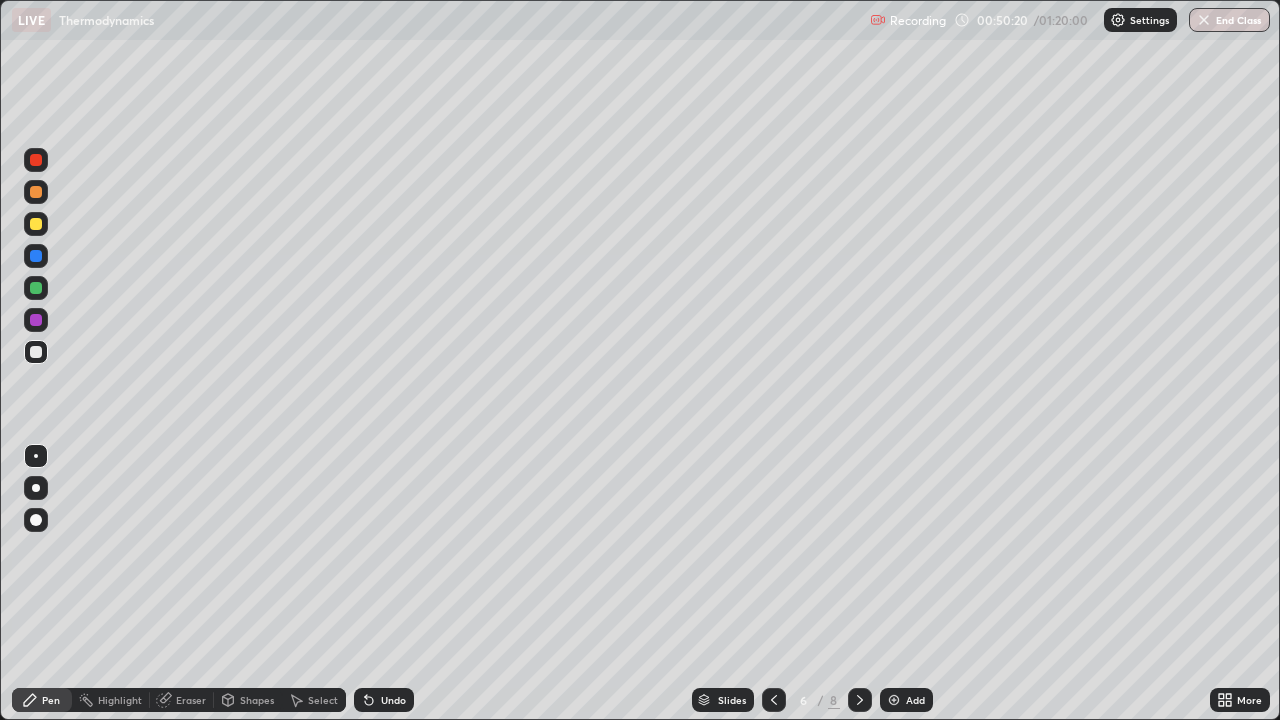 click at bounding box center (36, 224) 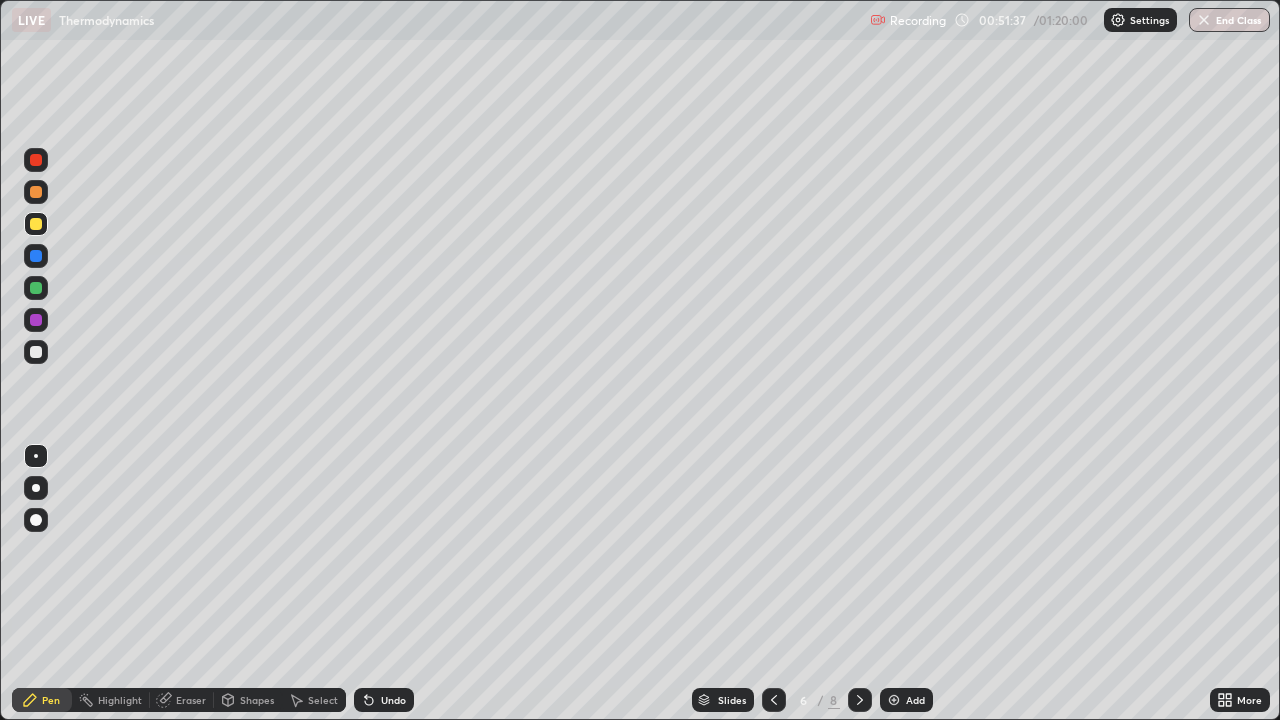click at bounding box center (36, 352) 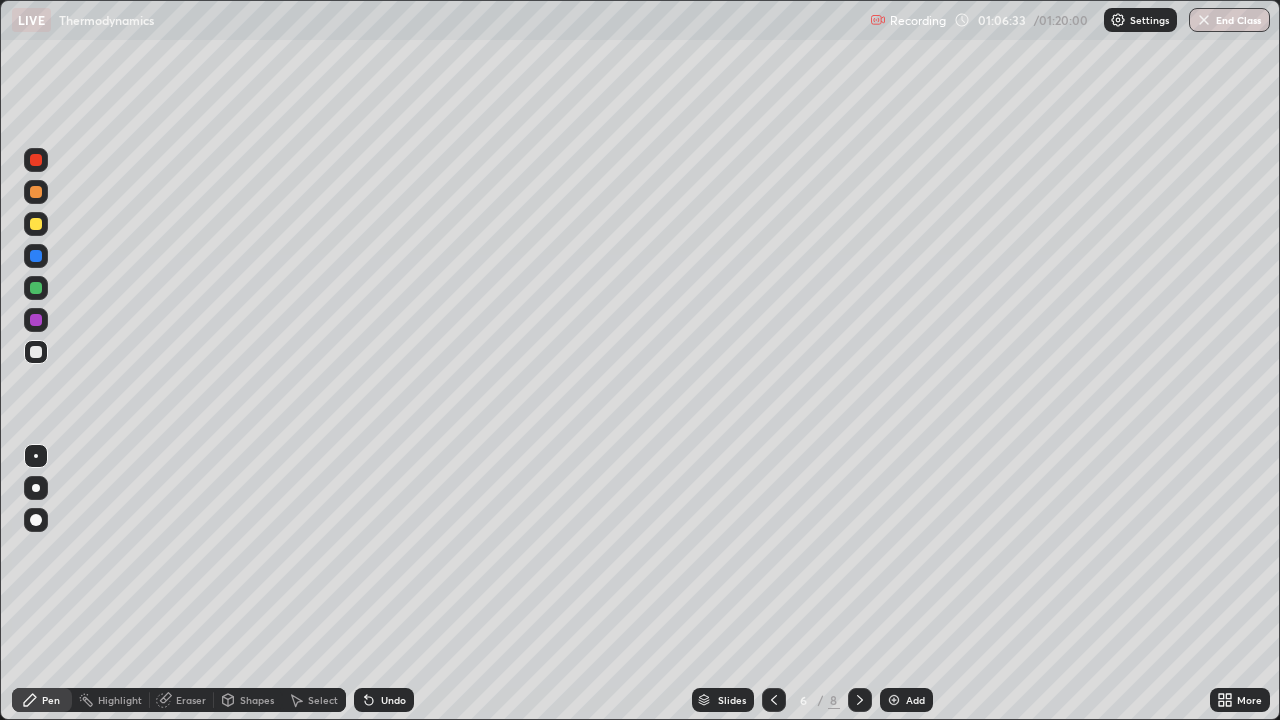 click on "Add" at bounding box center [915, 700] 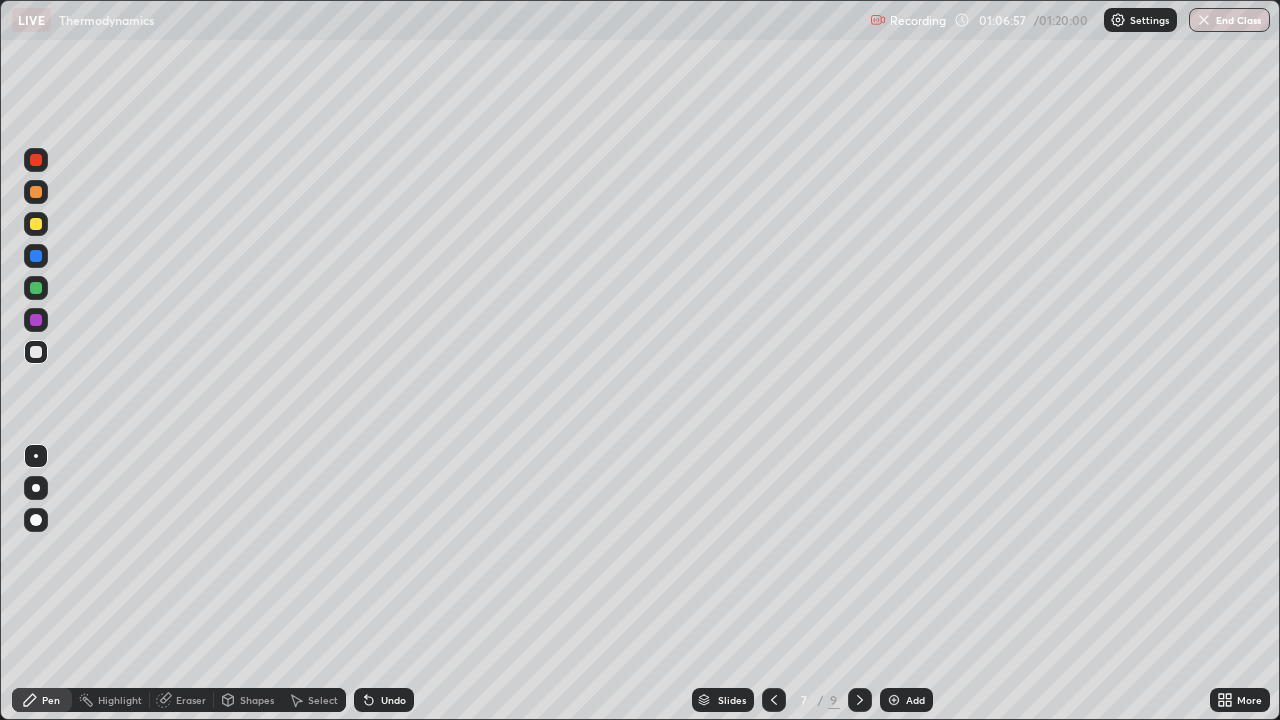 click on "Eraser" at bounding box center [191, 700] 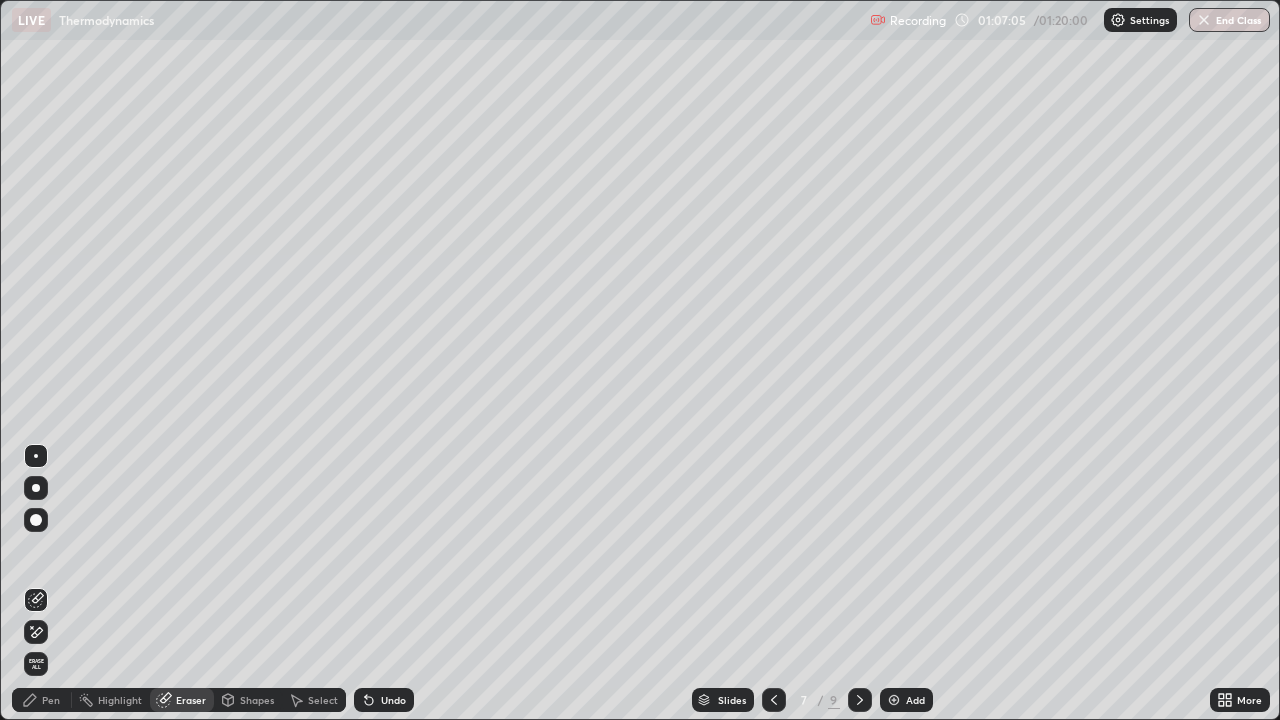 click on "Pen" at bounding box center (51, 700) 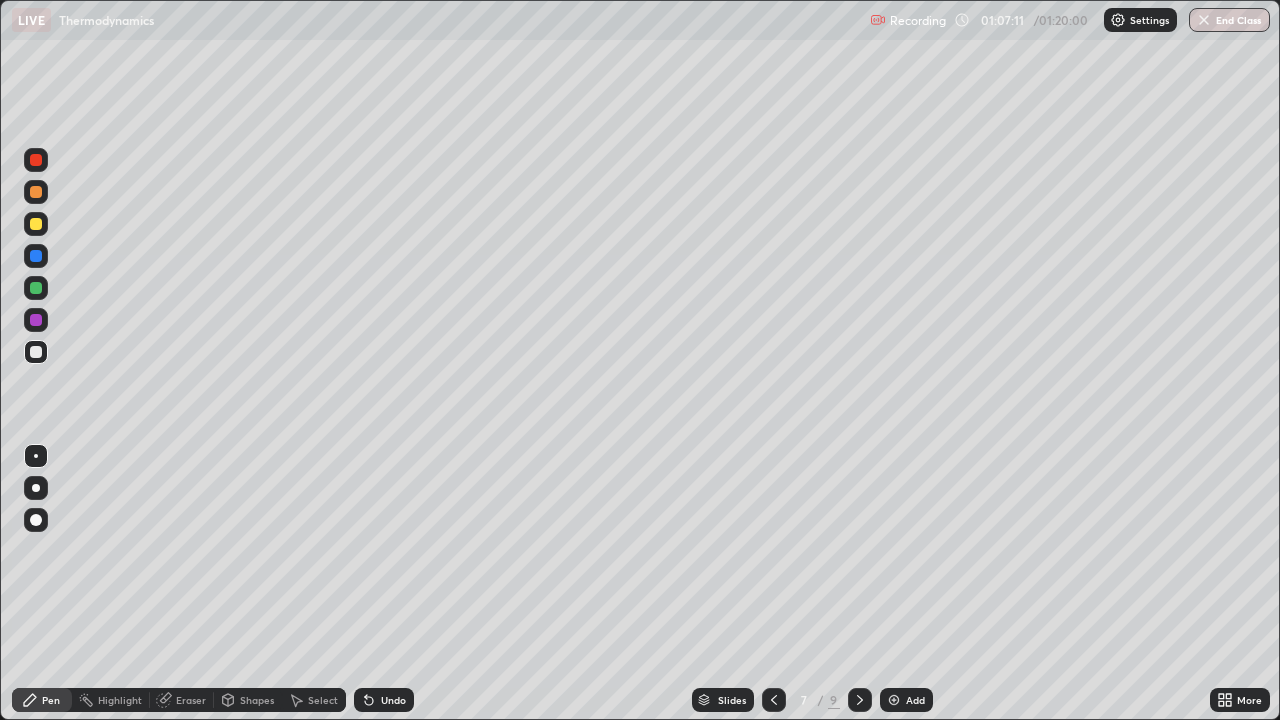 click at bounding box center [36, 288] 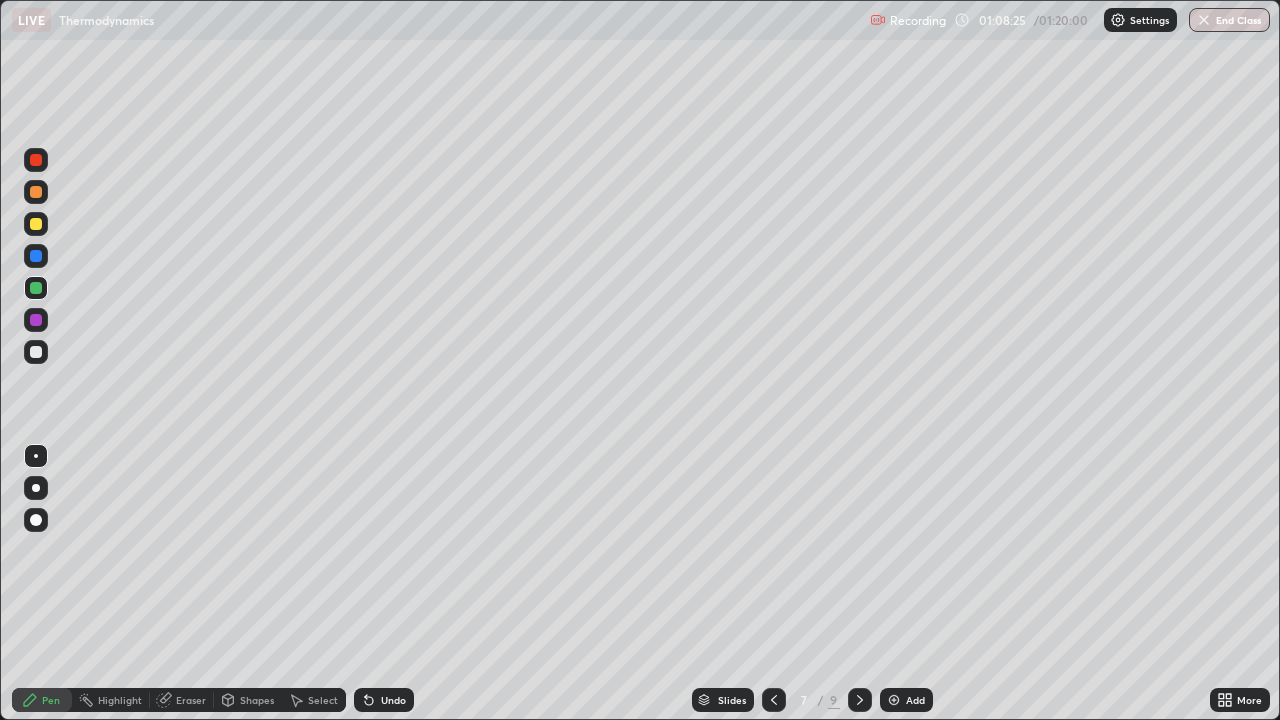 click at bounding box center [36, 352] 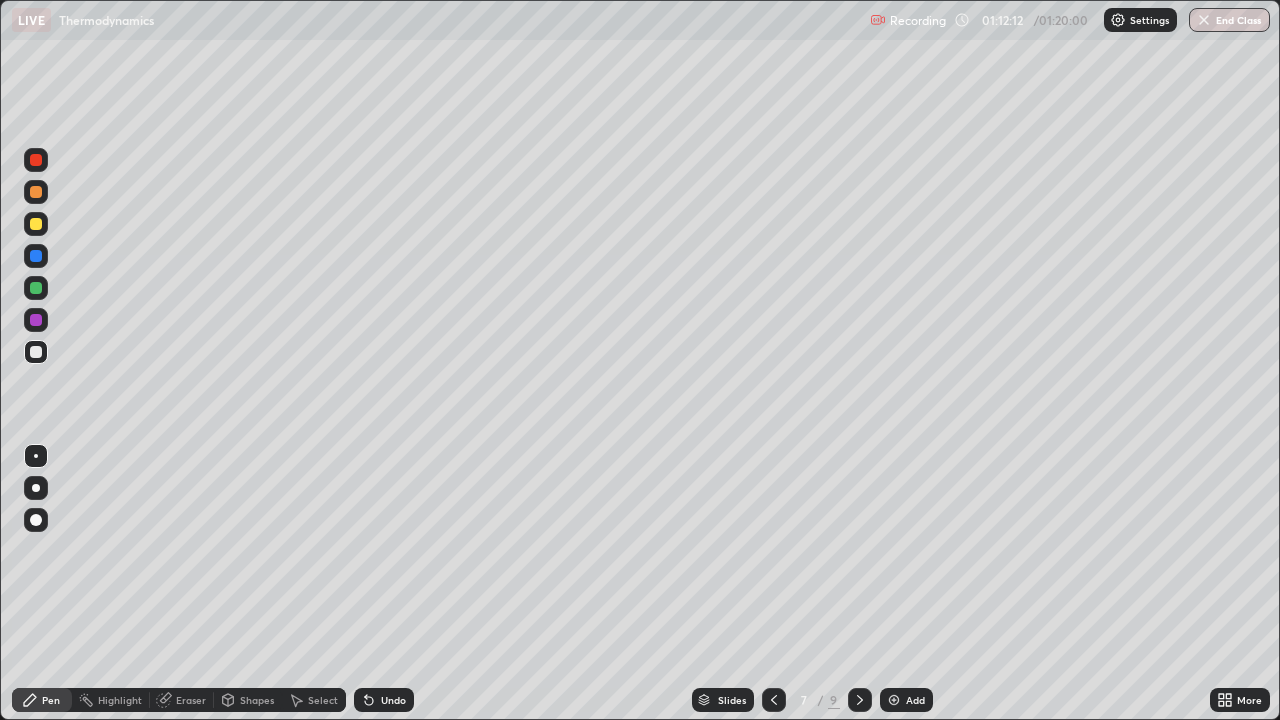 click 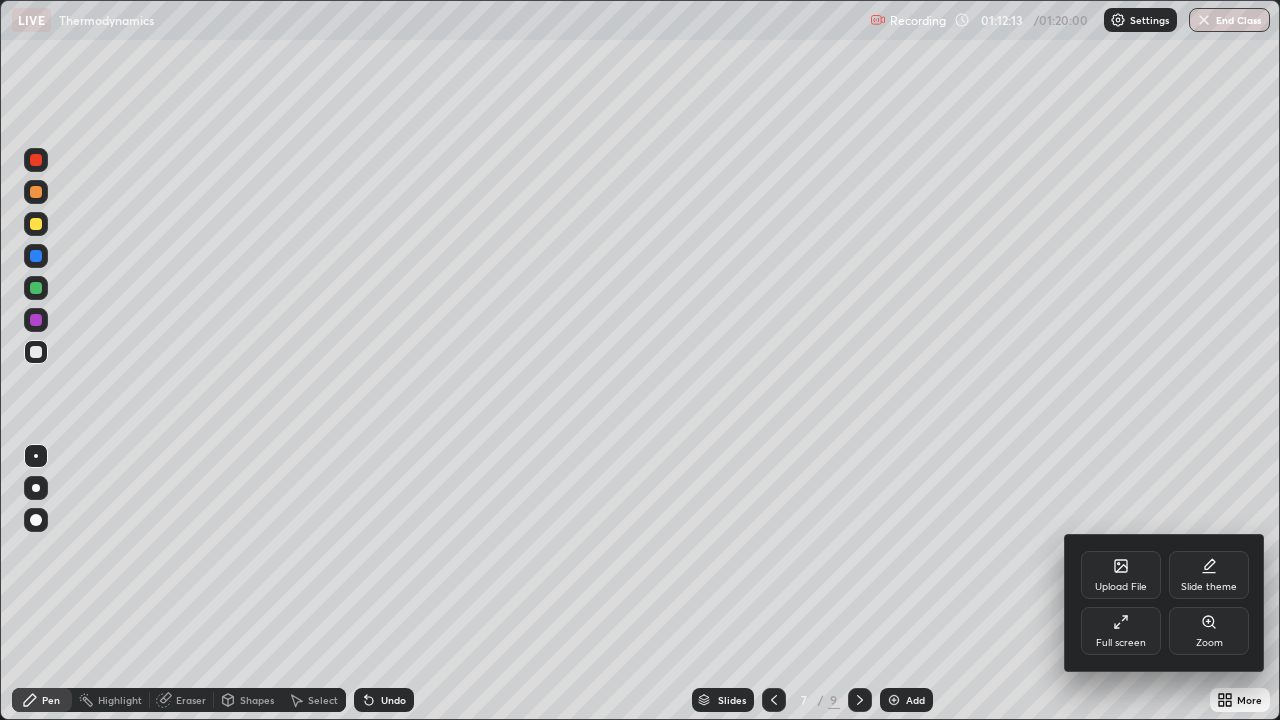 click on "Full screen" at bounding box center (1121, 631) 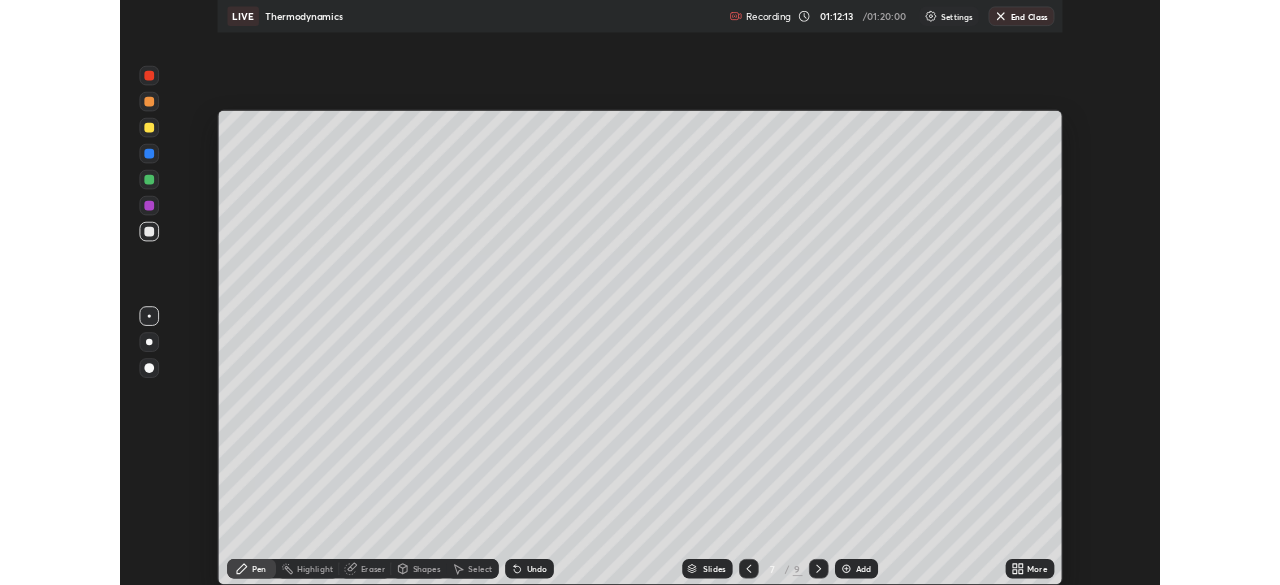 scroll, scrollTop: 585, scrollLeft: 1280, axis: both 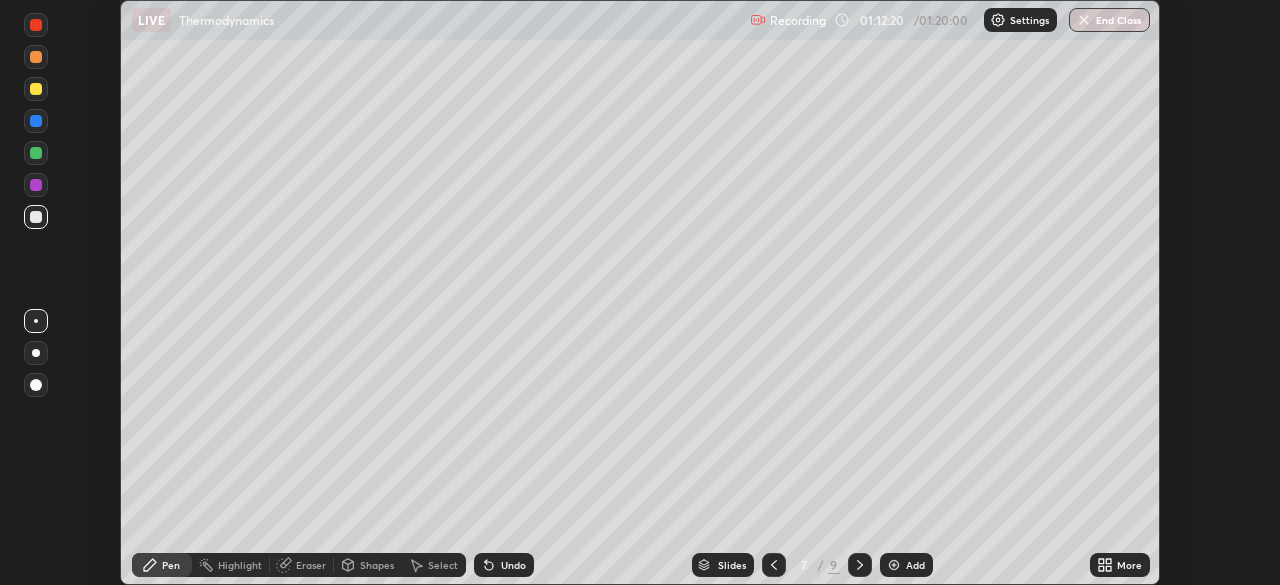 click on "End Class" at bounding box center (1109, 20) 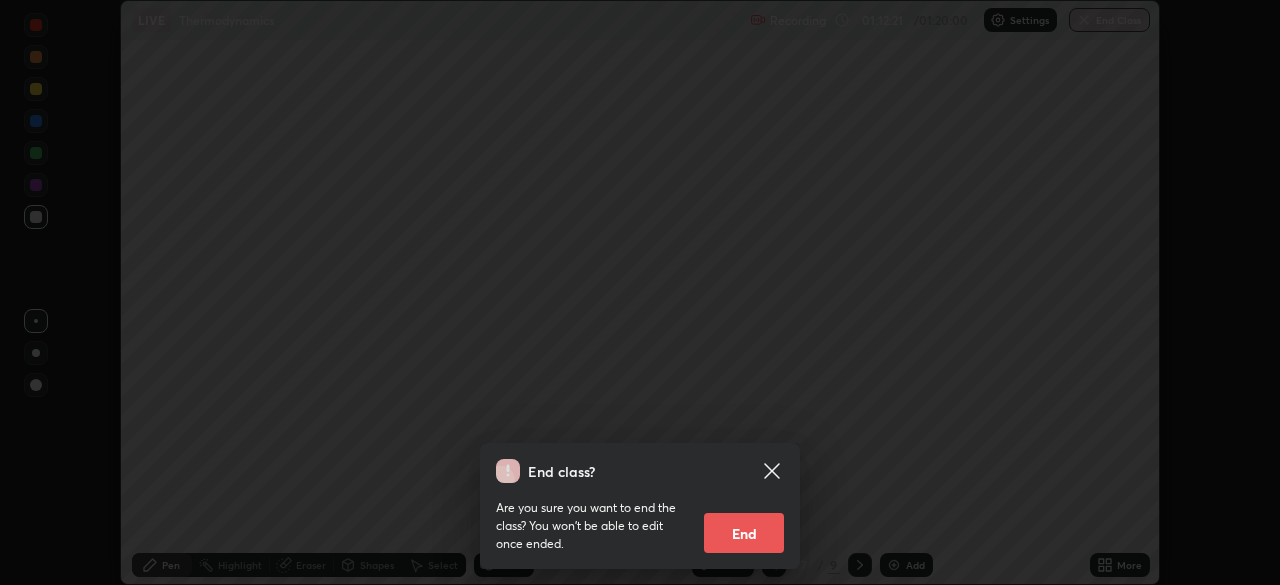 click on "End" at bounding box center [744, 533] 